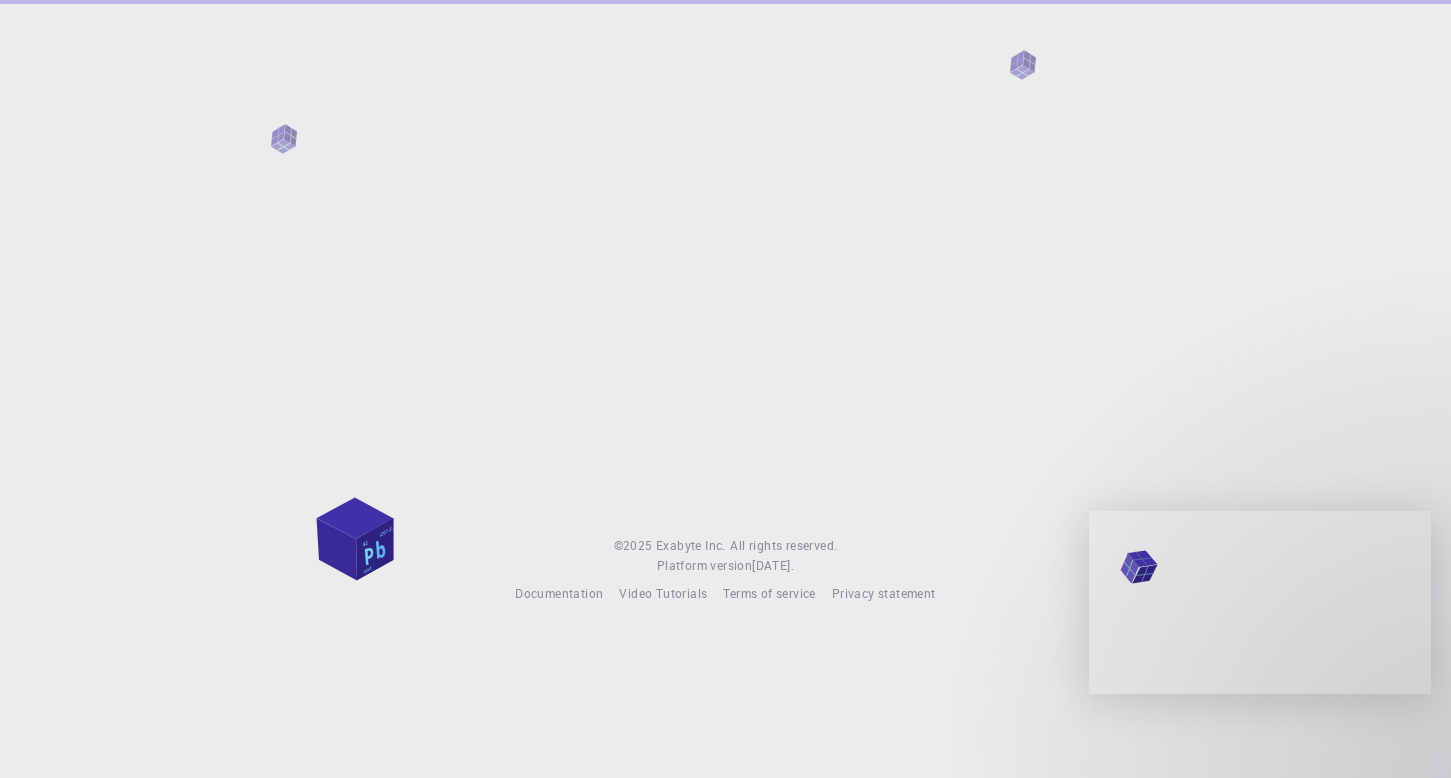scroll, scrollTop: 255, scrollLeft: 0, axis: vertical 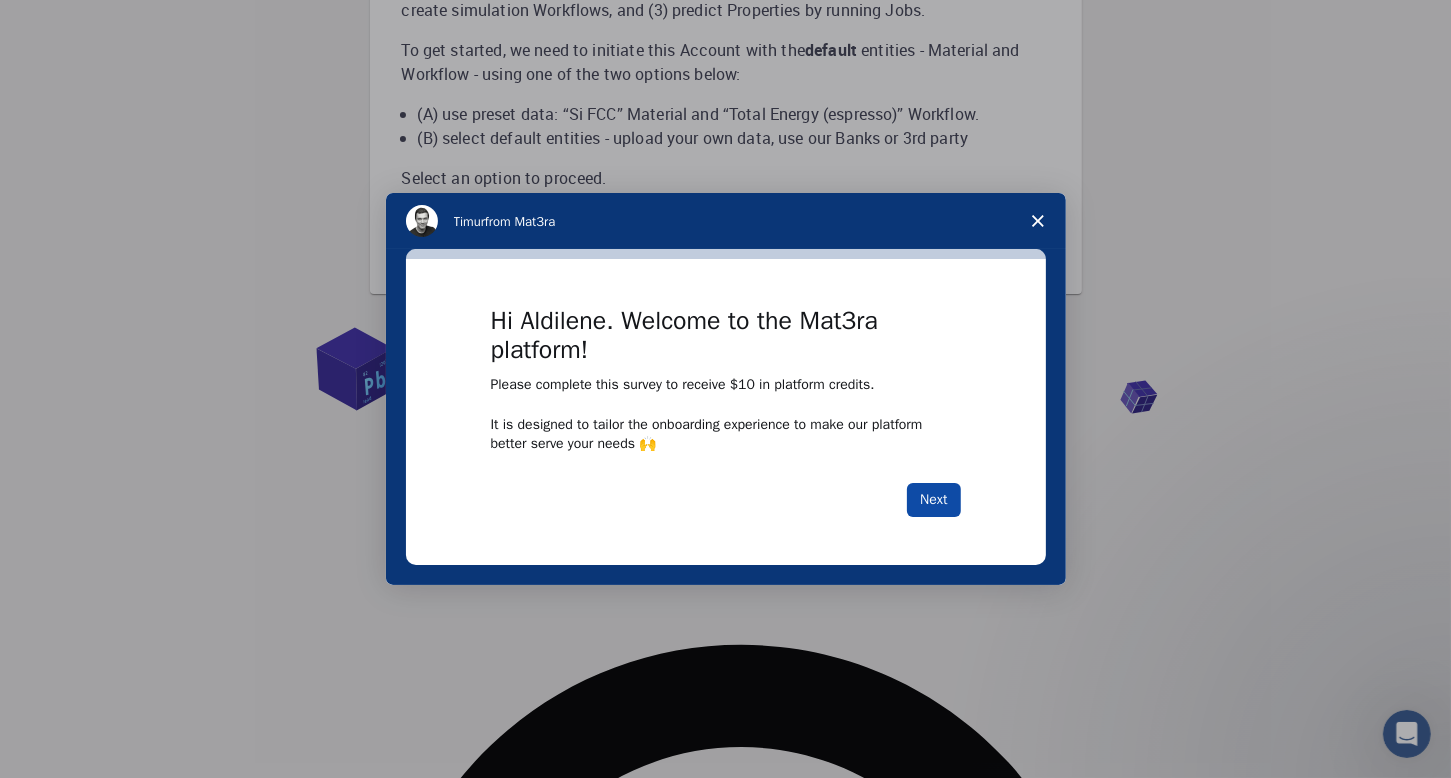 click on "Next" at bounding box center (933, 500) 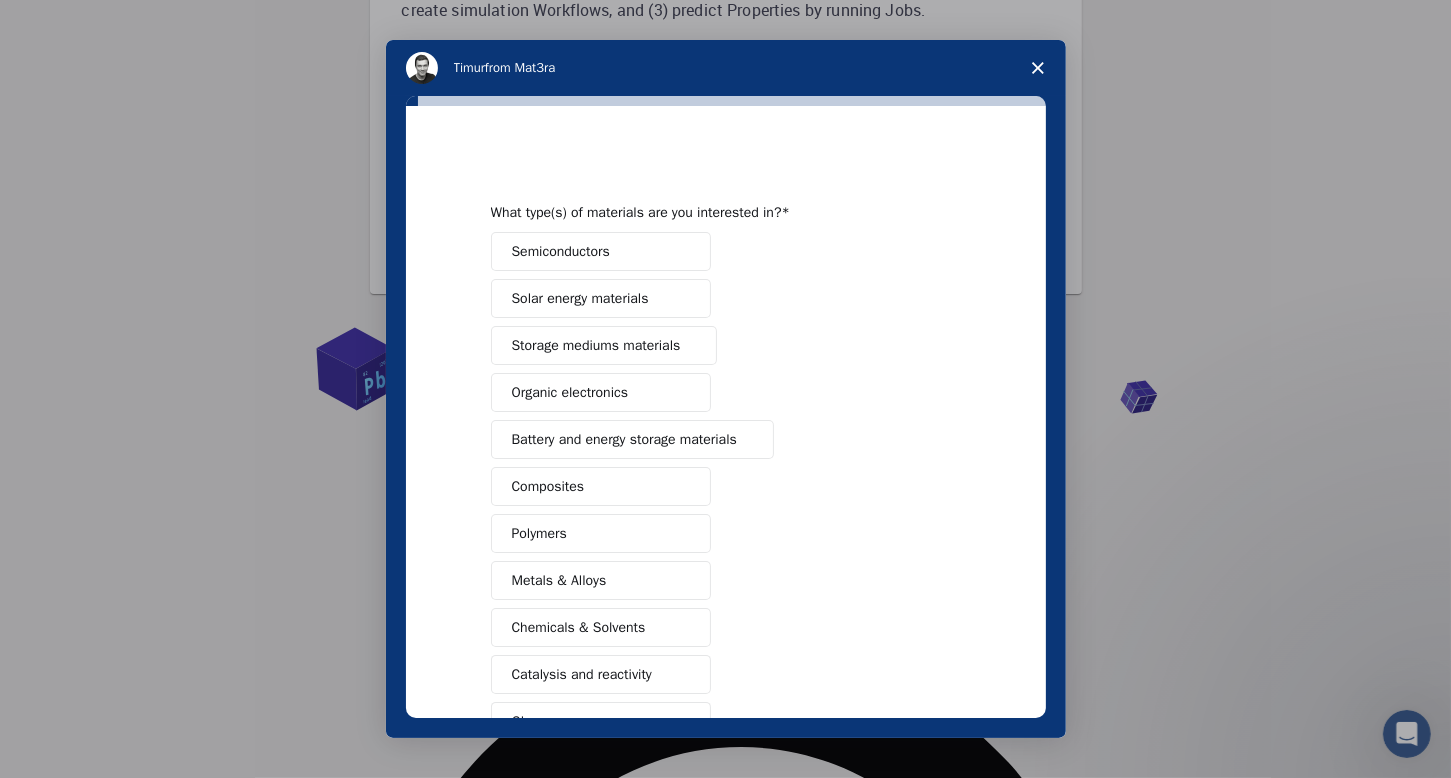 scroll, scrollTop: 15, scrollLeft: 0, axis: vertical 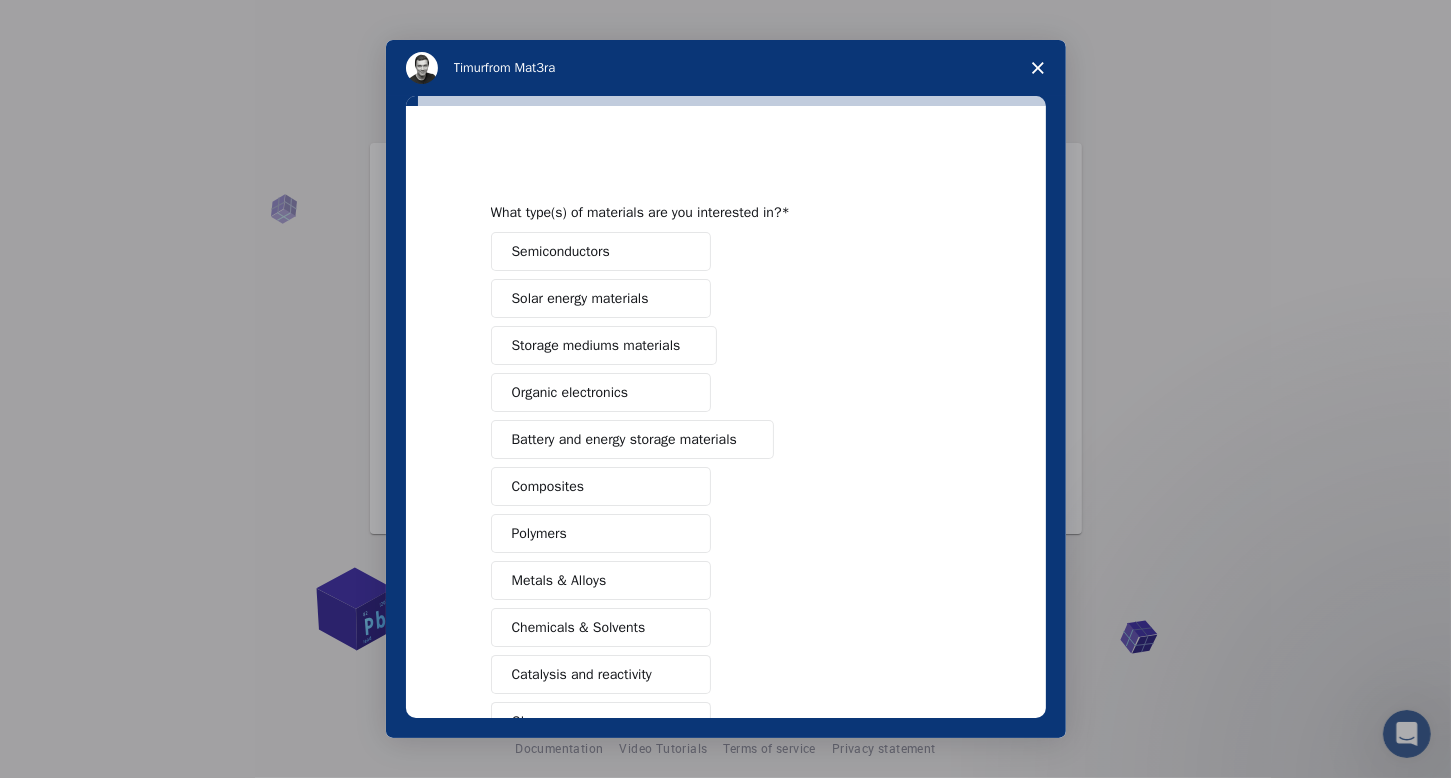click on "Semiconductors" at bounding box center [601, 251] 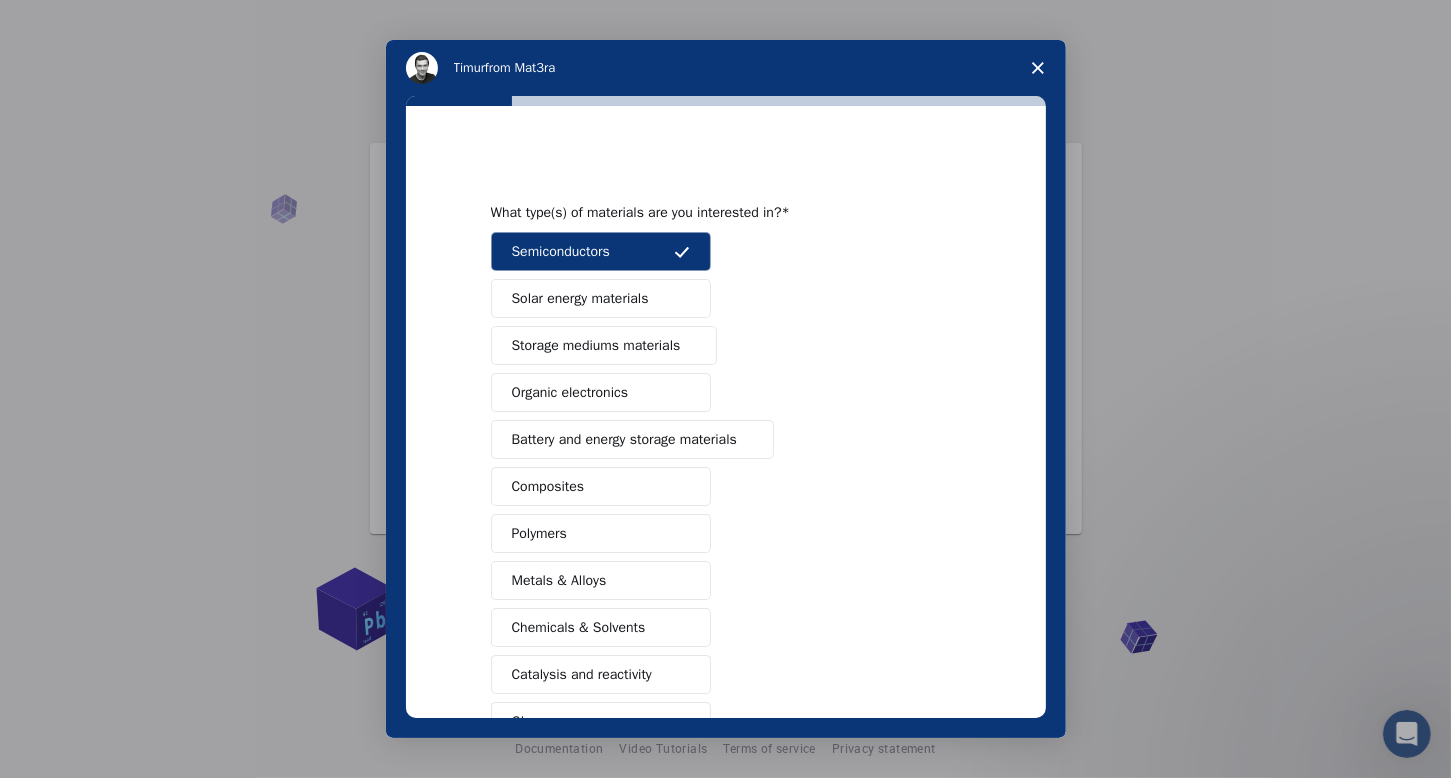 click on "Solar energy materials" at bounding box center [601, 298] 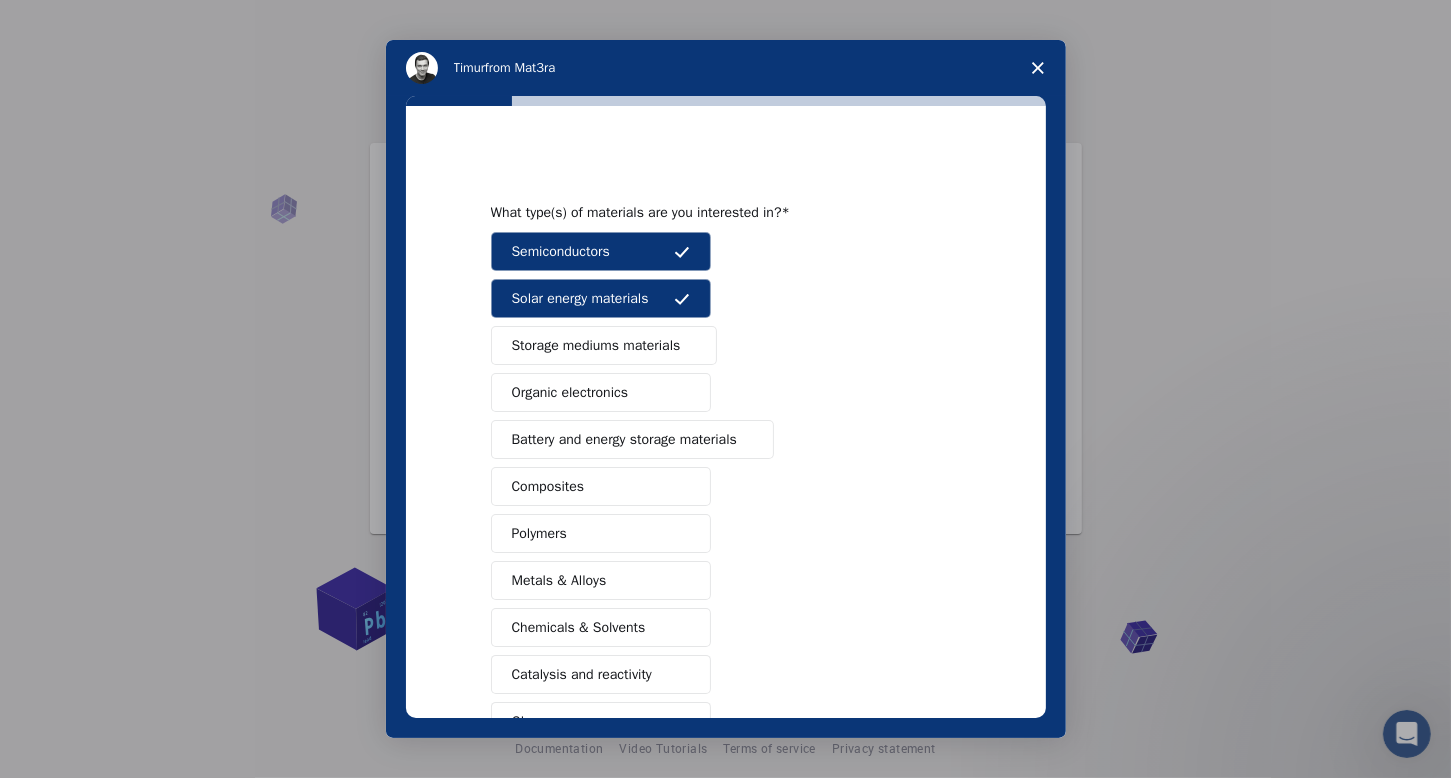 click at bounding box center (682, 393) 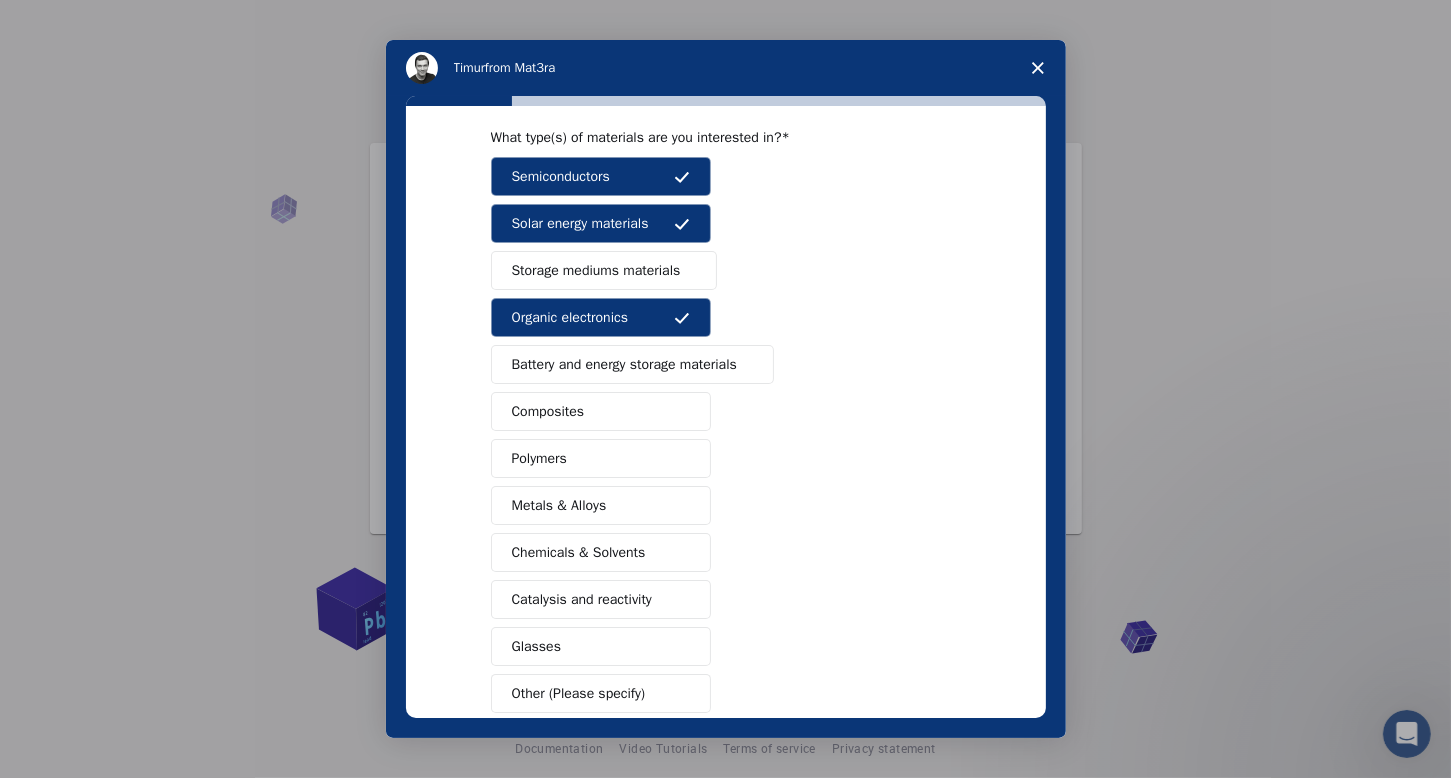 scroll, scrollTop: 120, scrollLeft: 0, axis: vertical 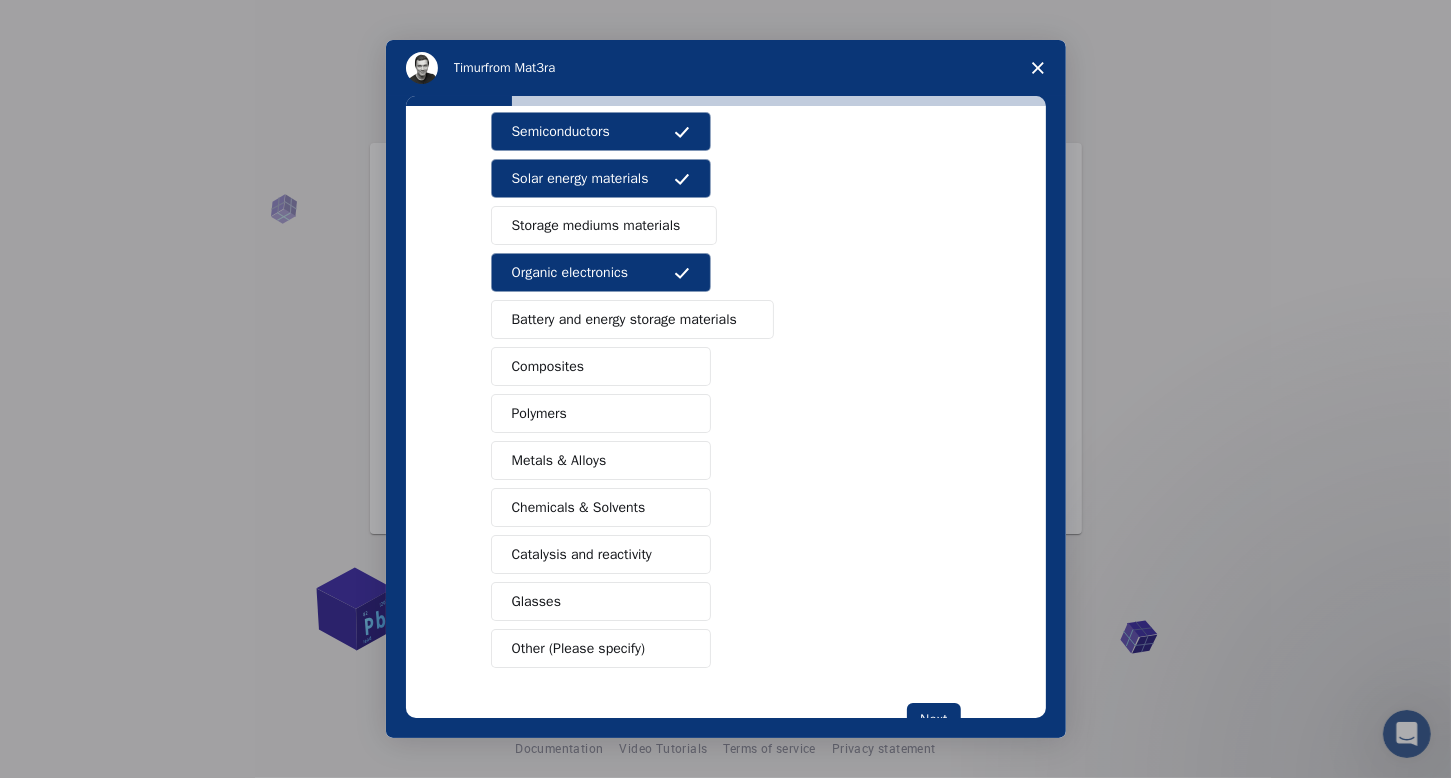 click at bounding box center (745, 320) 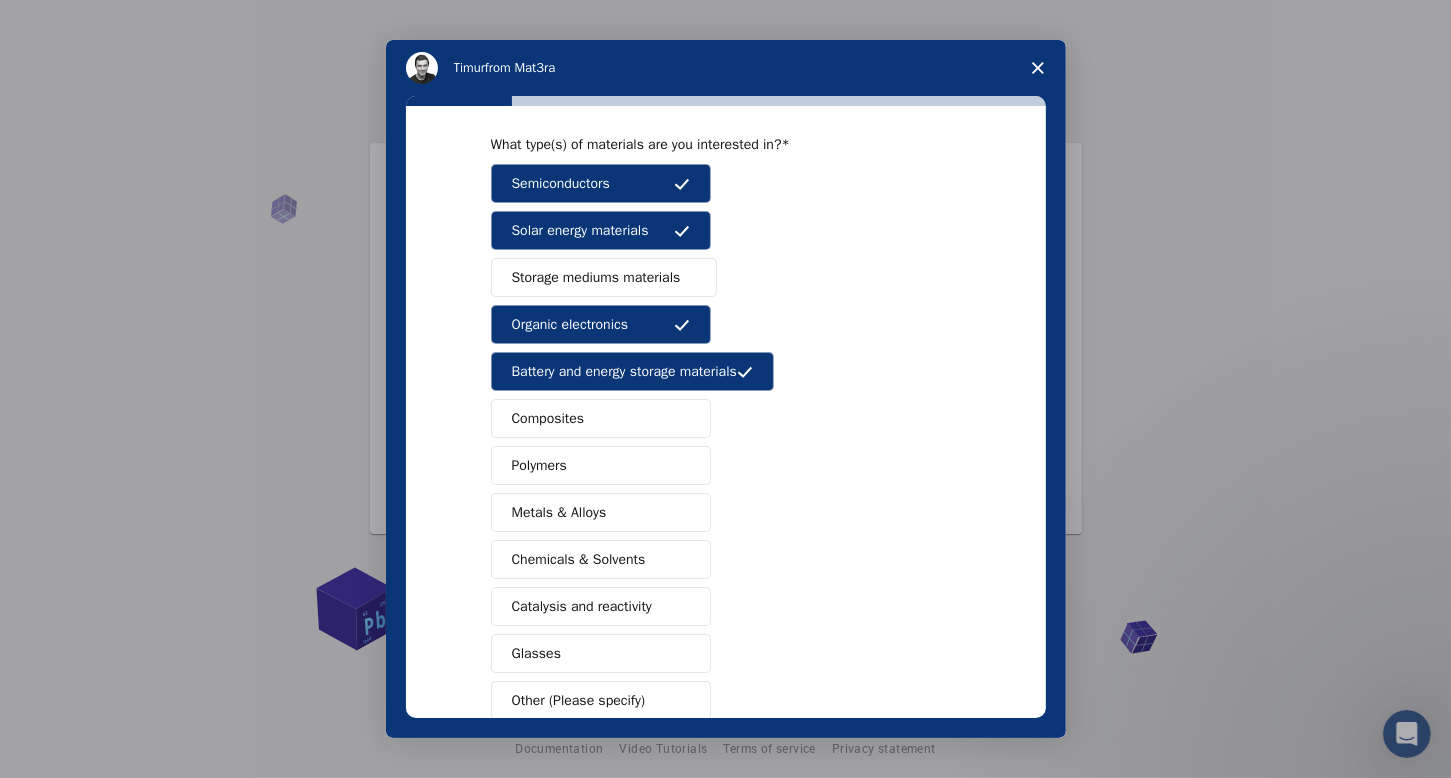 scroll, scrollTop: 120, scrollLeft: 0, axis: vertical 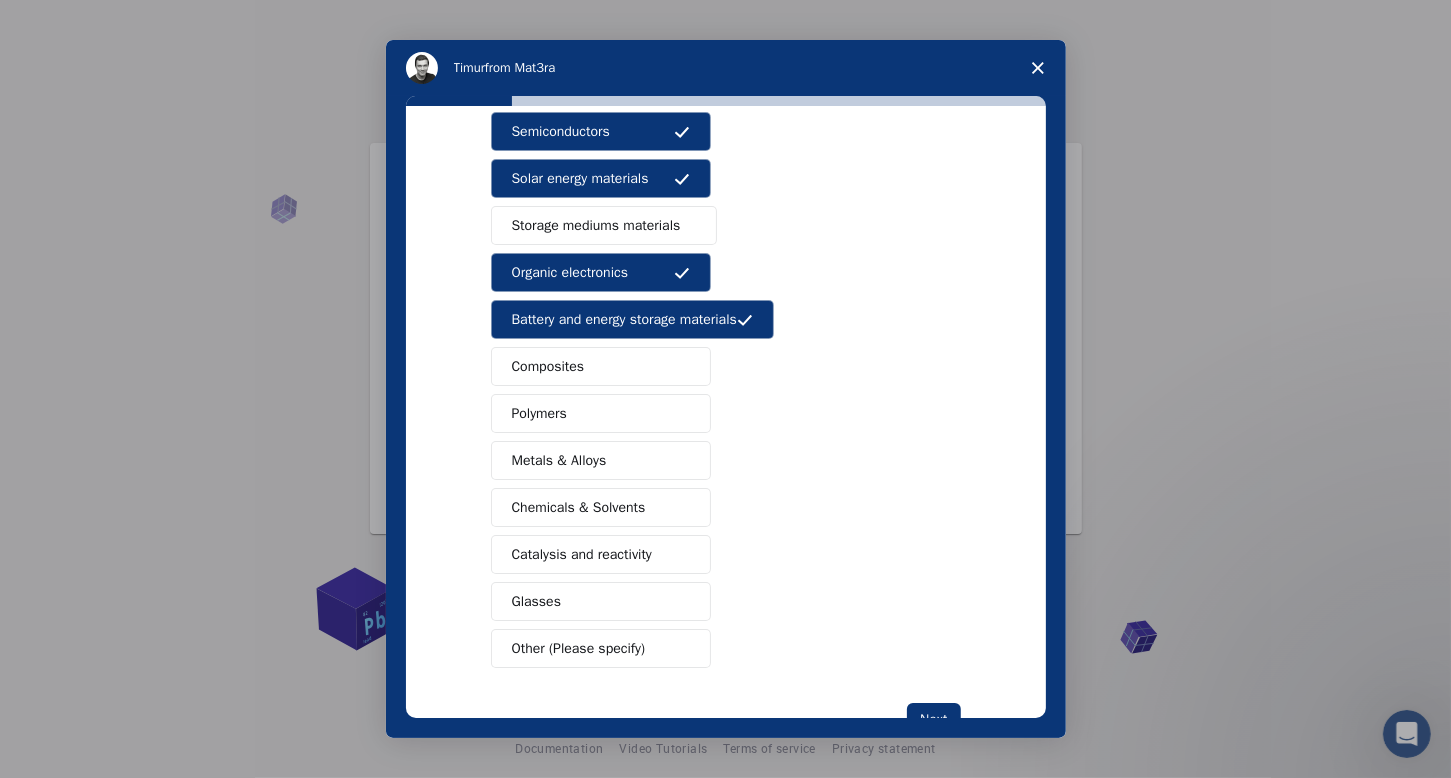 click on "Chemicals & Solvents" at bounding box center (601, 507) 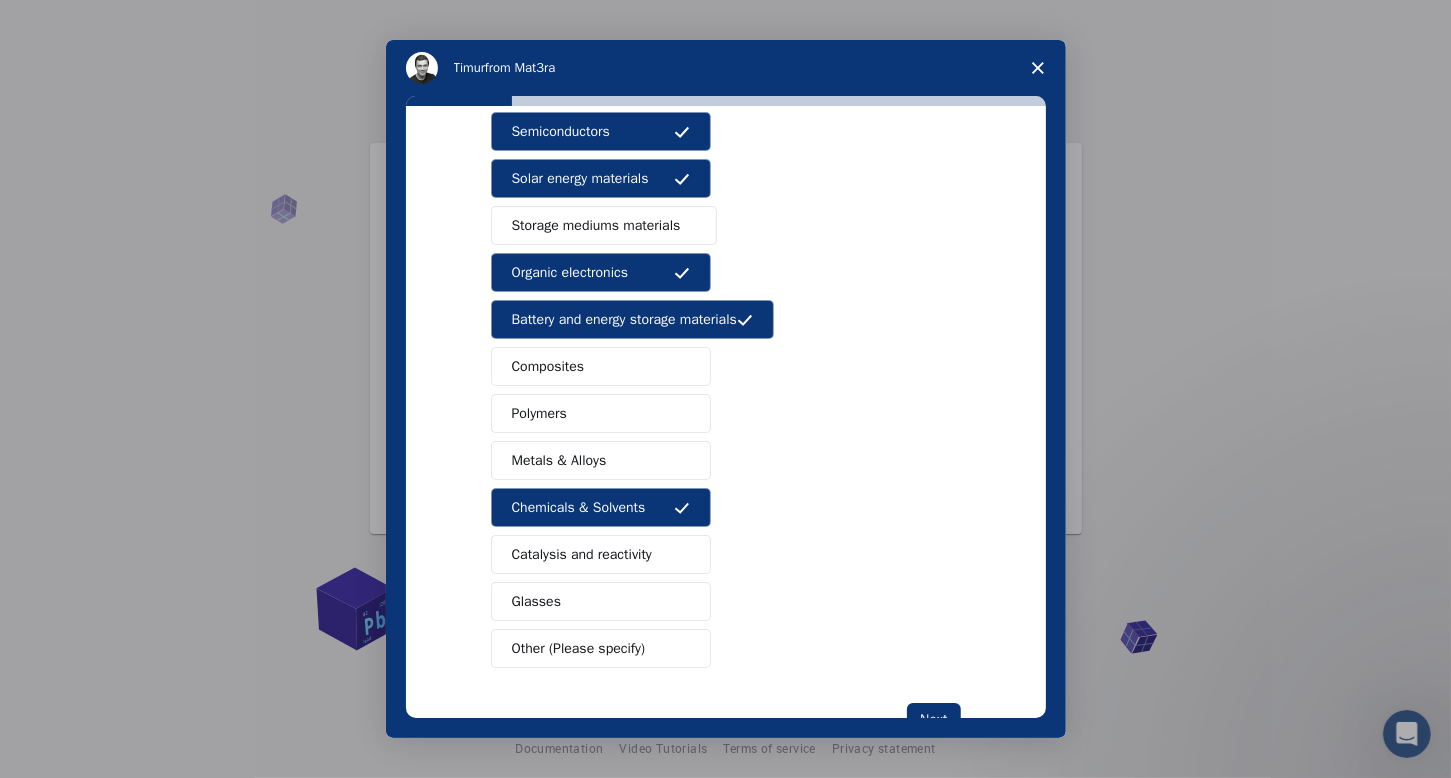click on "Metals & Alloys" at bounding box center (601, 460) 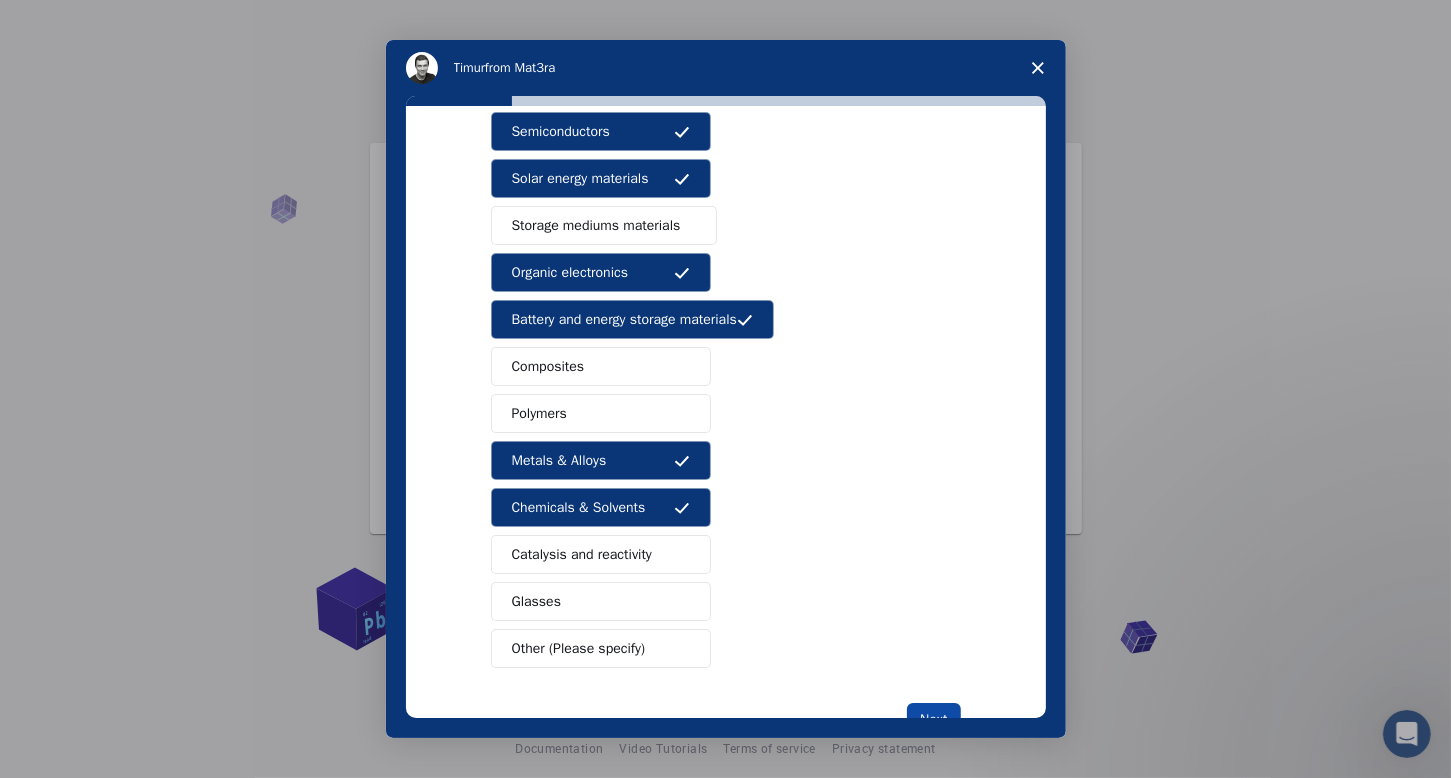 click on "Next" at bounding box center (933, 720) 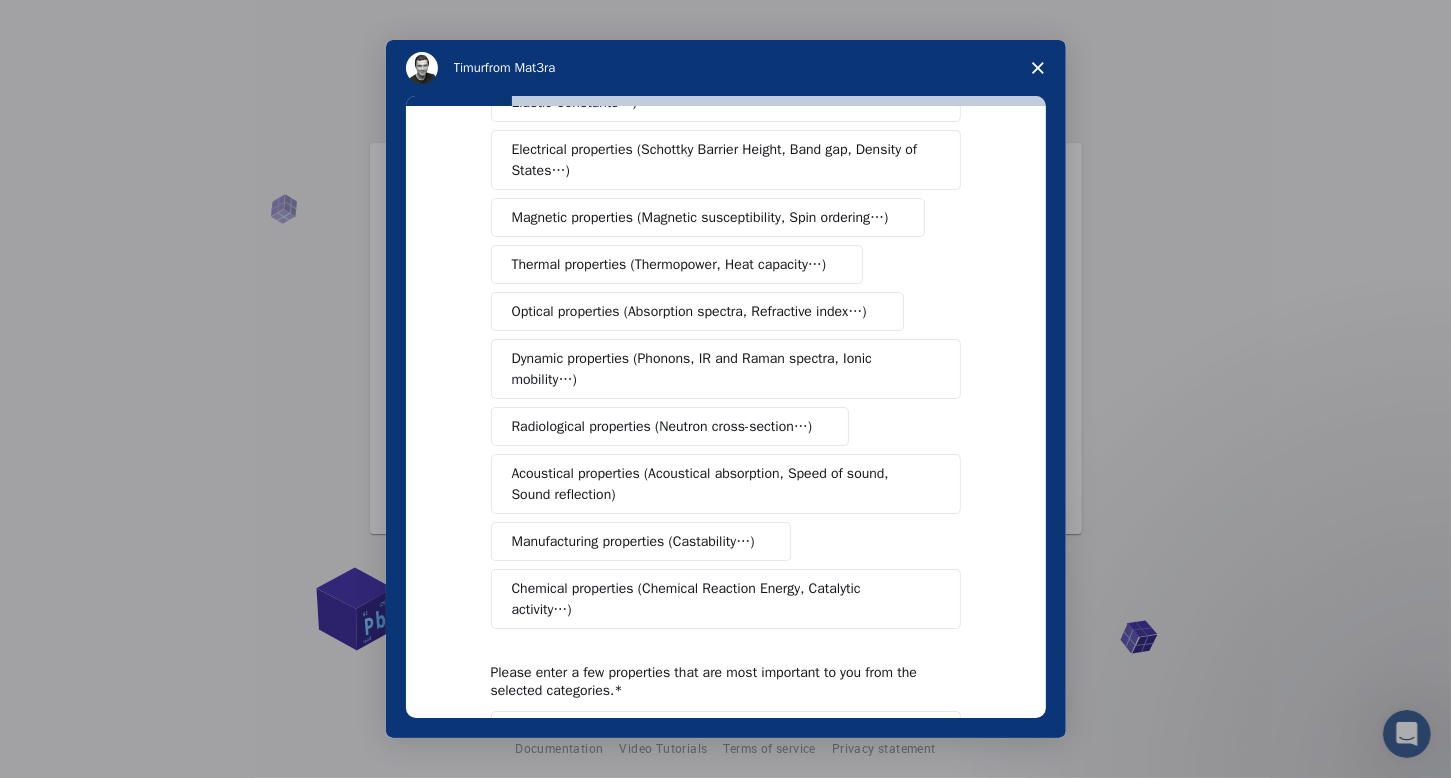 scroll, scrollTop: 0, scrollLeft: 0, axis: both 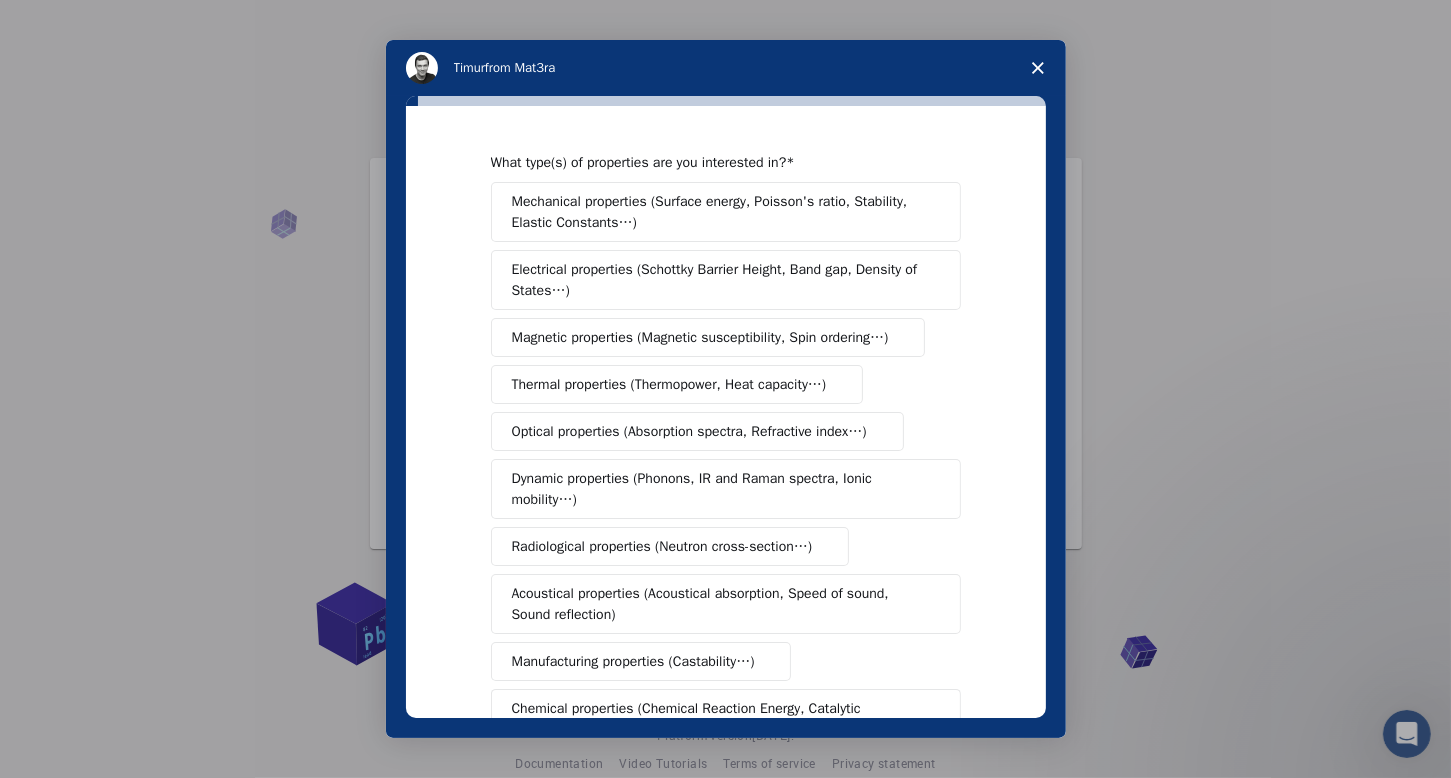 click at bounding box center [1038, 68] 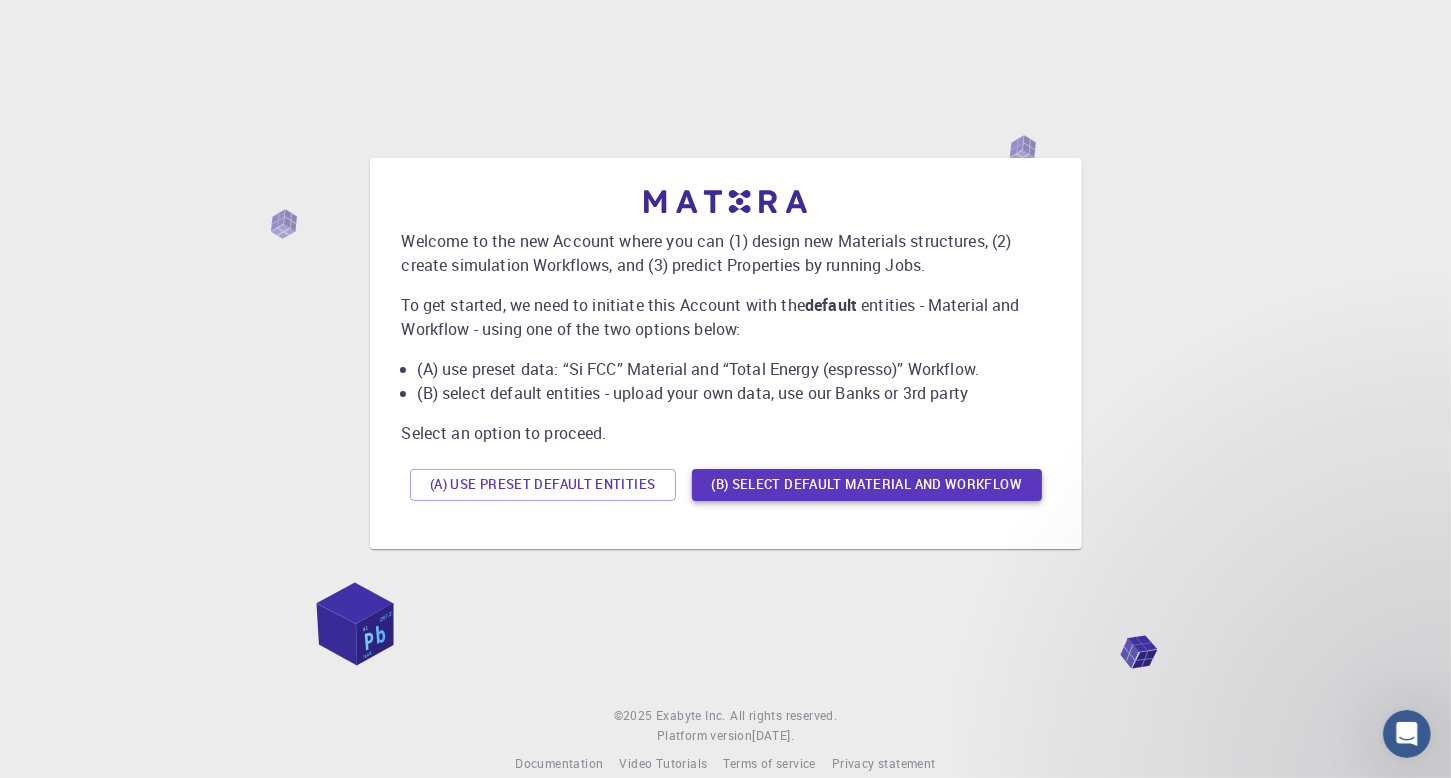 click on "(B) Select default material and workflow" at bounding box center (867, 485) 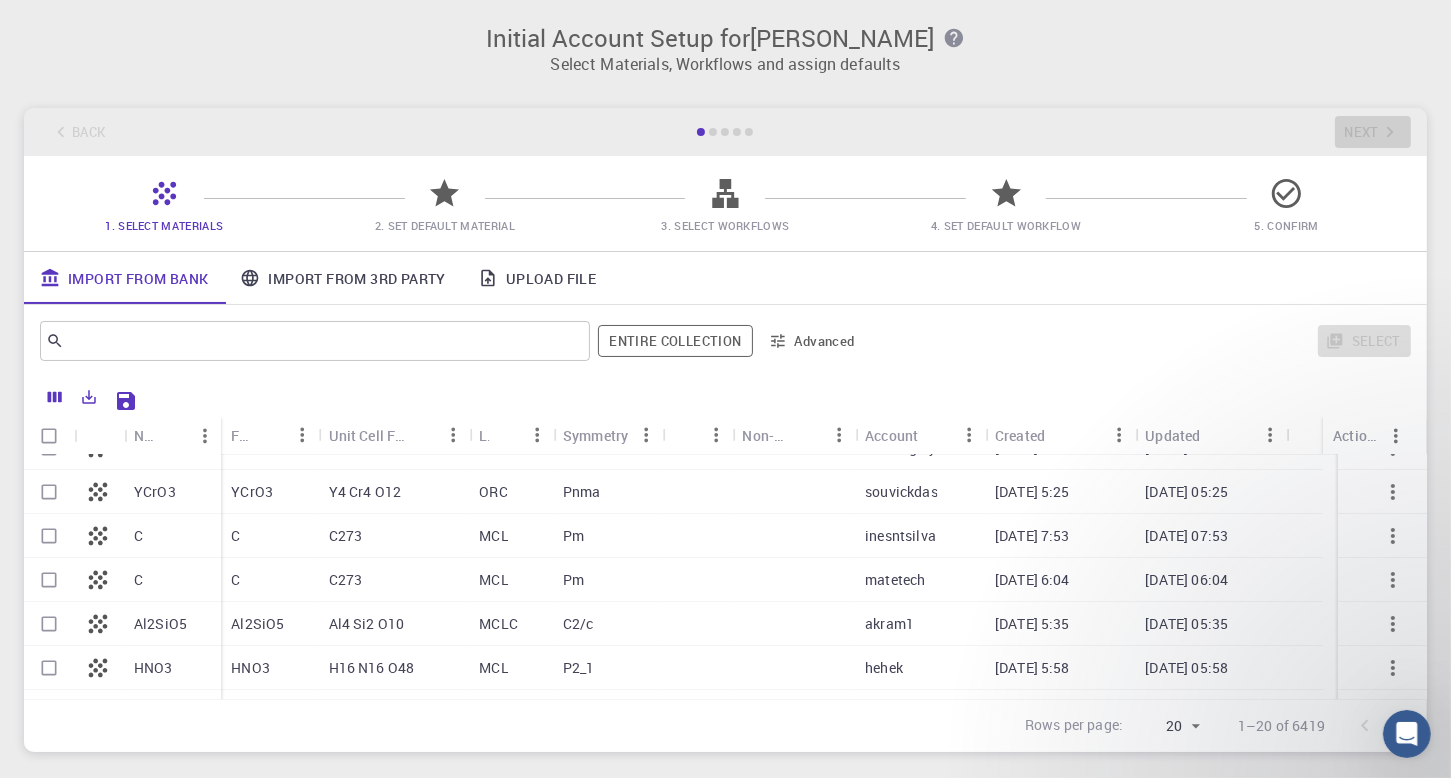 scroll, scrollTop: 480, scrollLeft: 0, axis: vertical 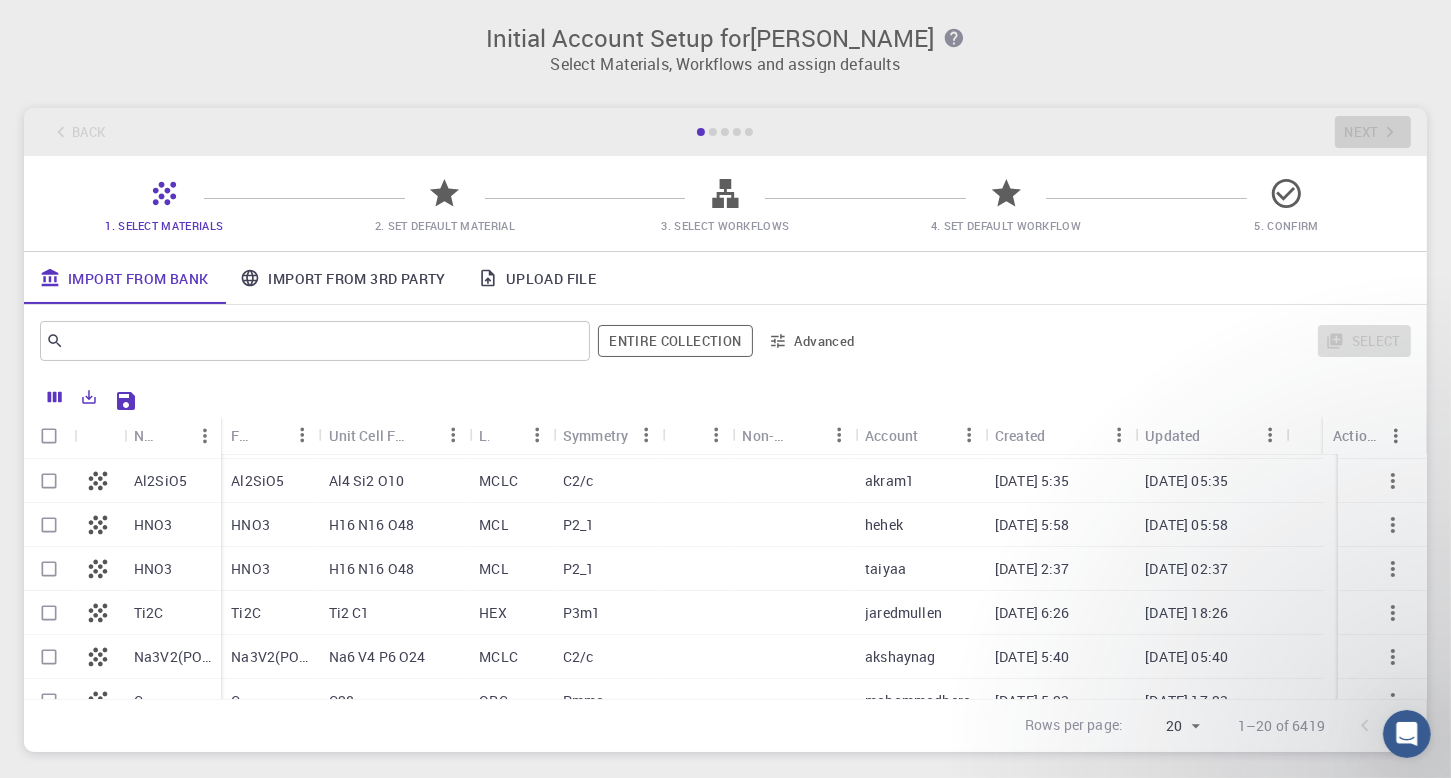 click on "HNO3" at bounding box center [250, 569] 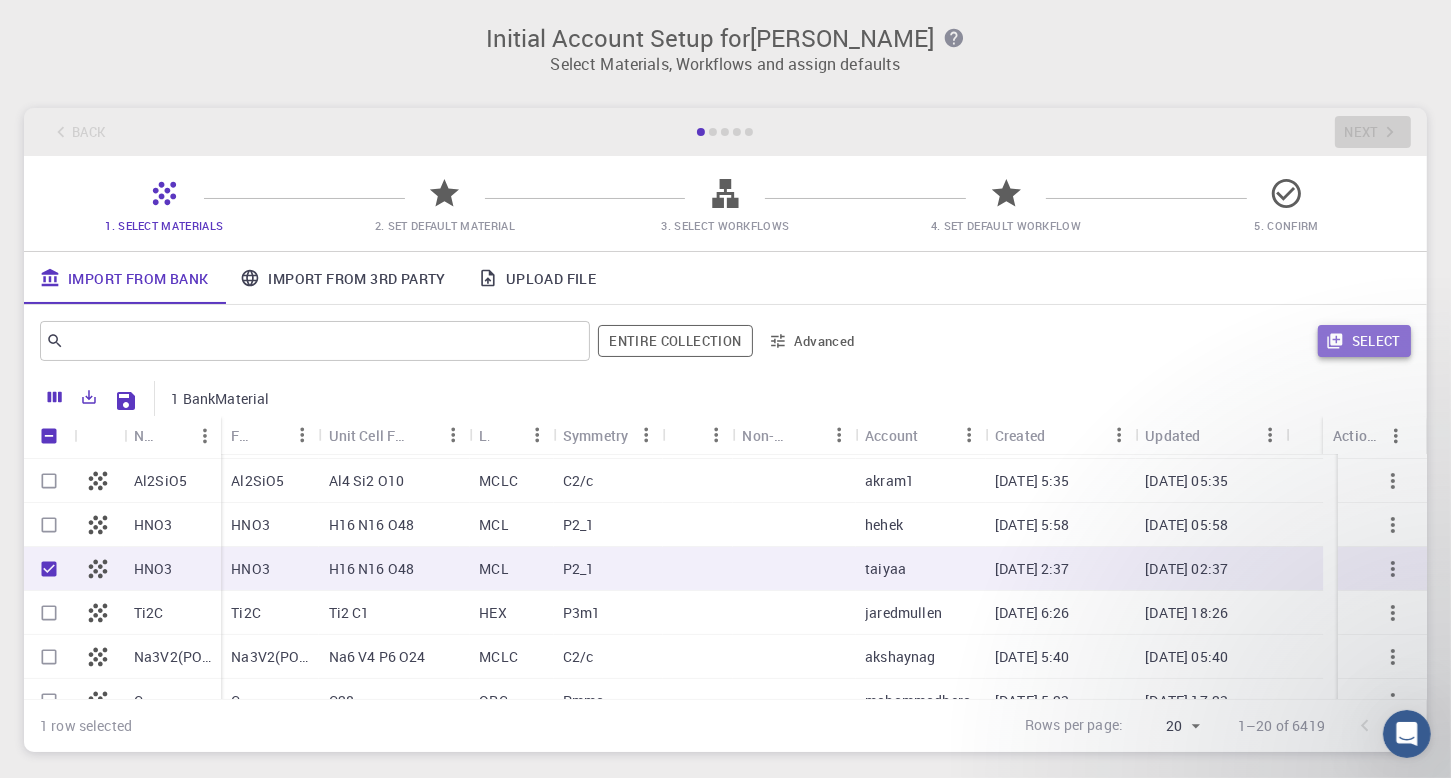 click on "Select" at bounding box center [1364, 341] 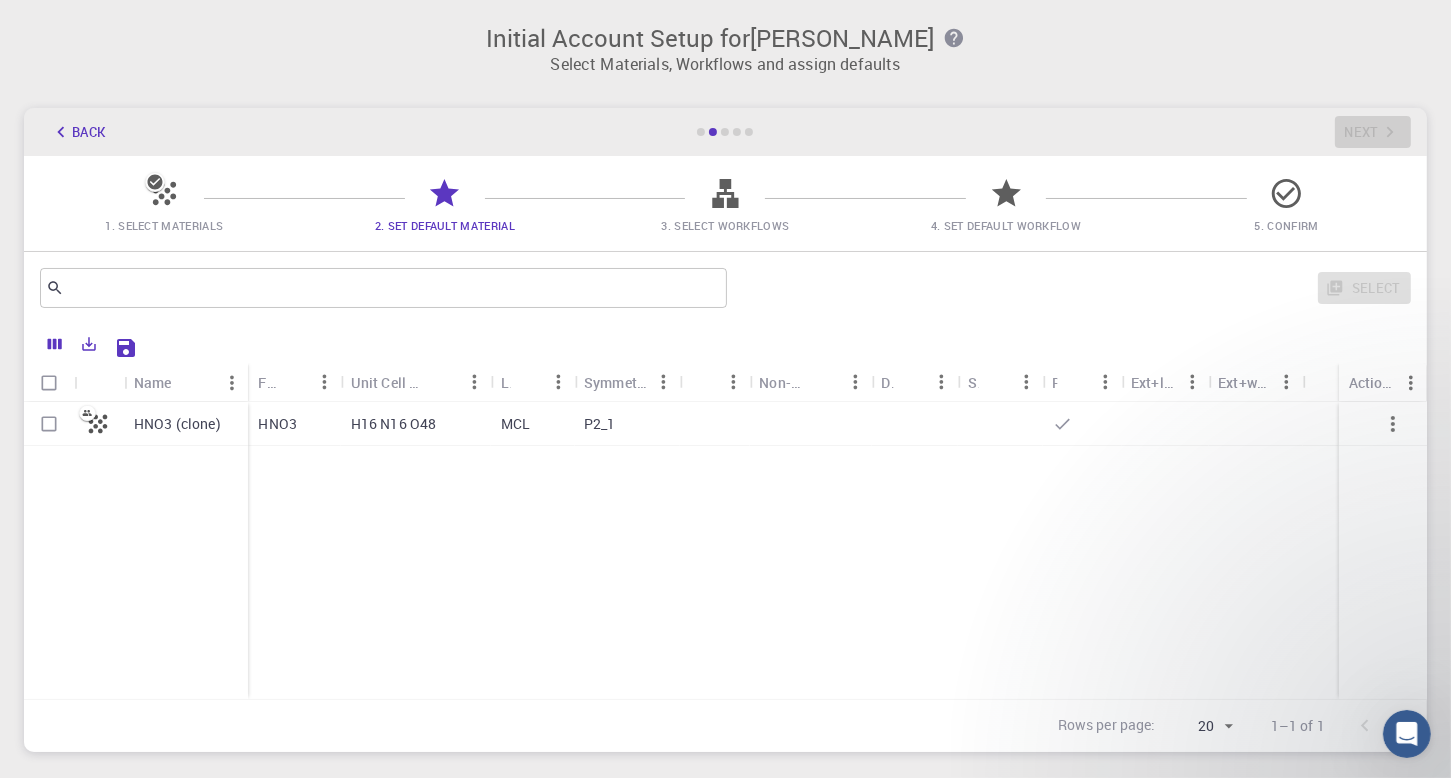 click on "H16 N16 O48" at bounding box center (416, 424) 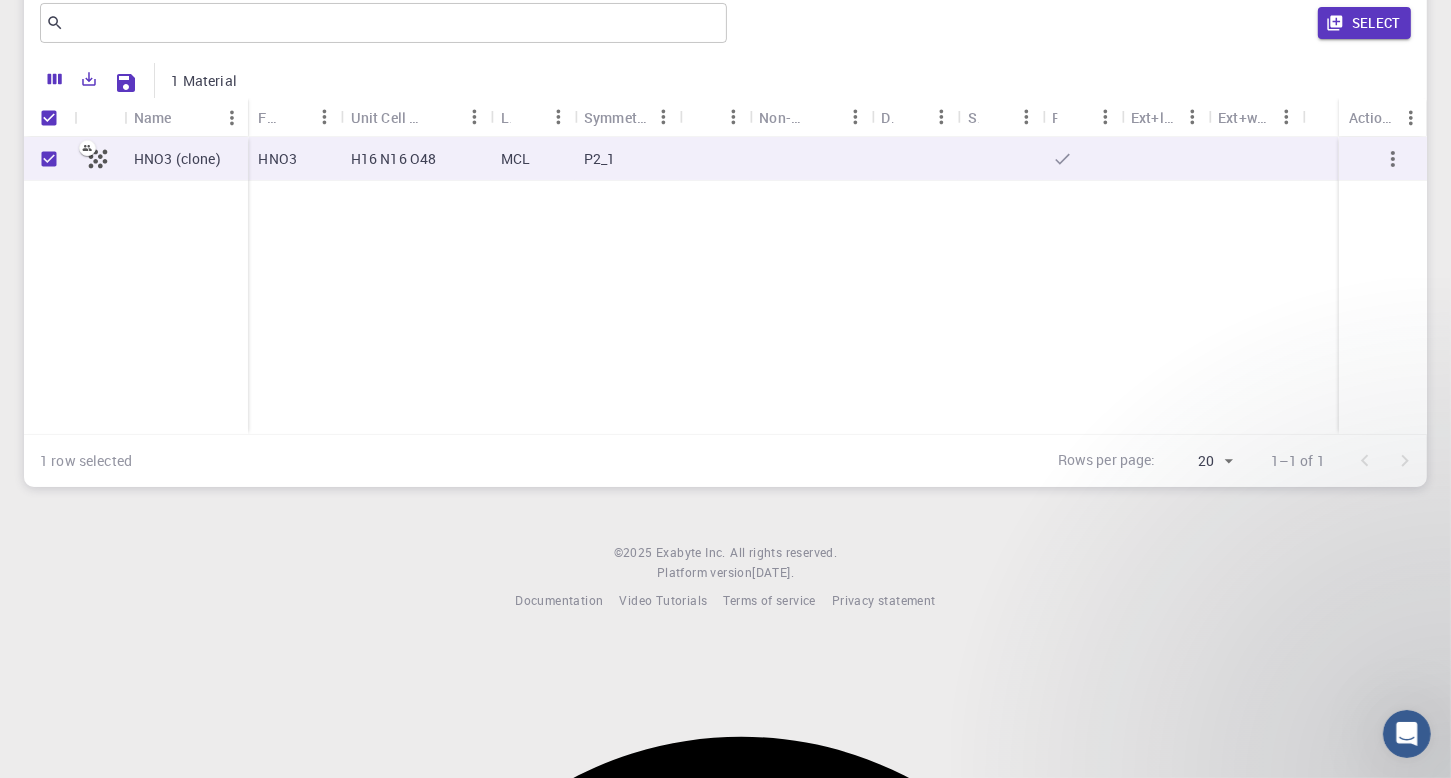 scroll, scrollTop: 0, scrollLeft: 0, axis: both 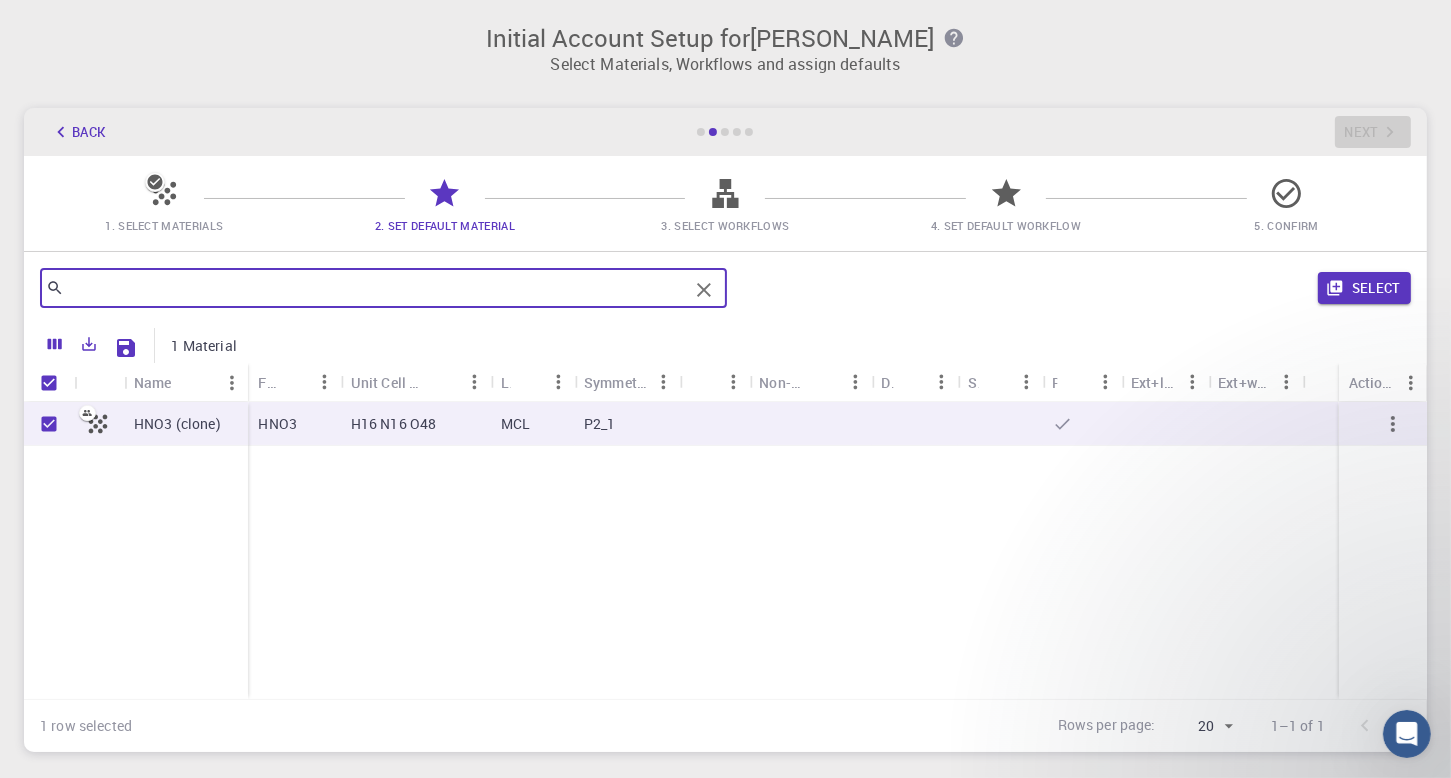 click at bounding box center (376, 288) 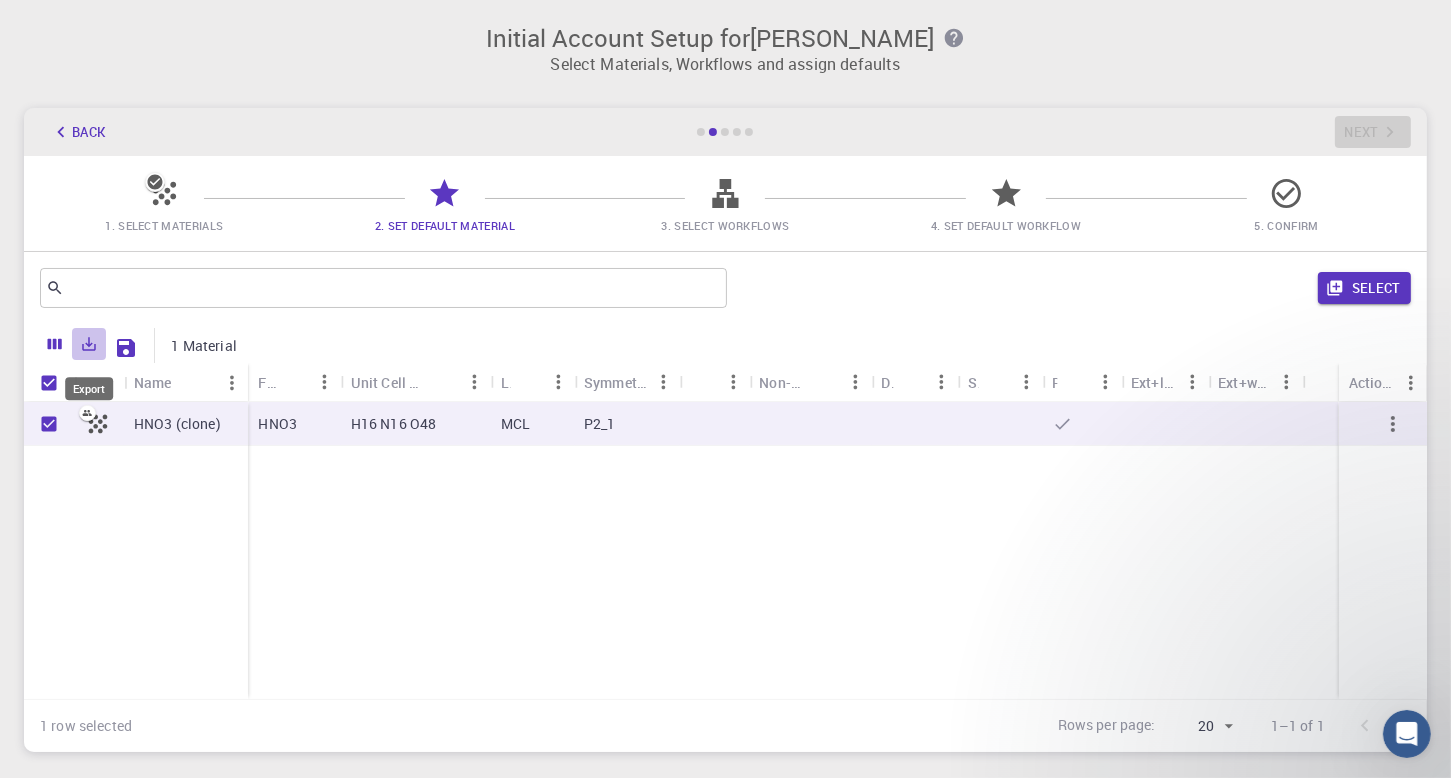 click 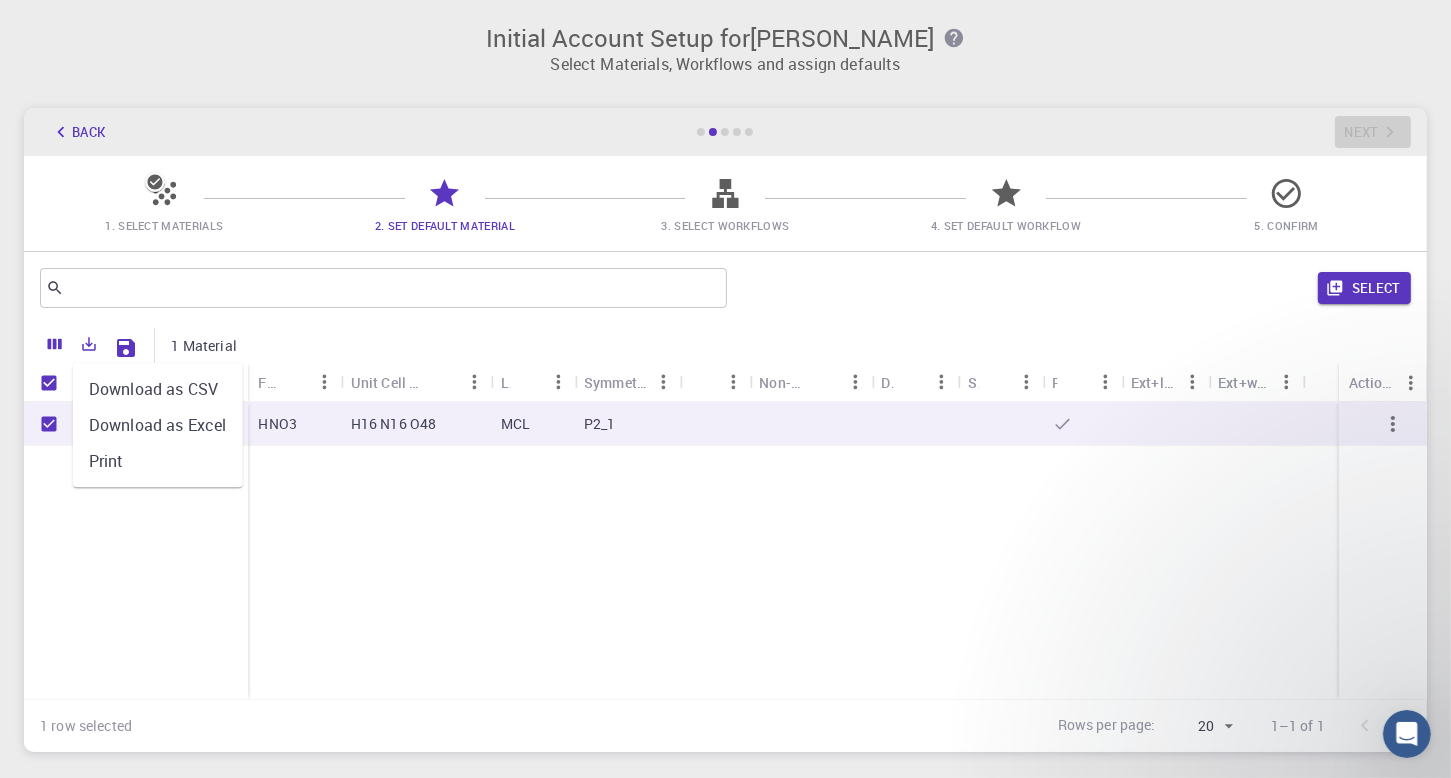 click on "1   Material" at bounding box center (204, 346) 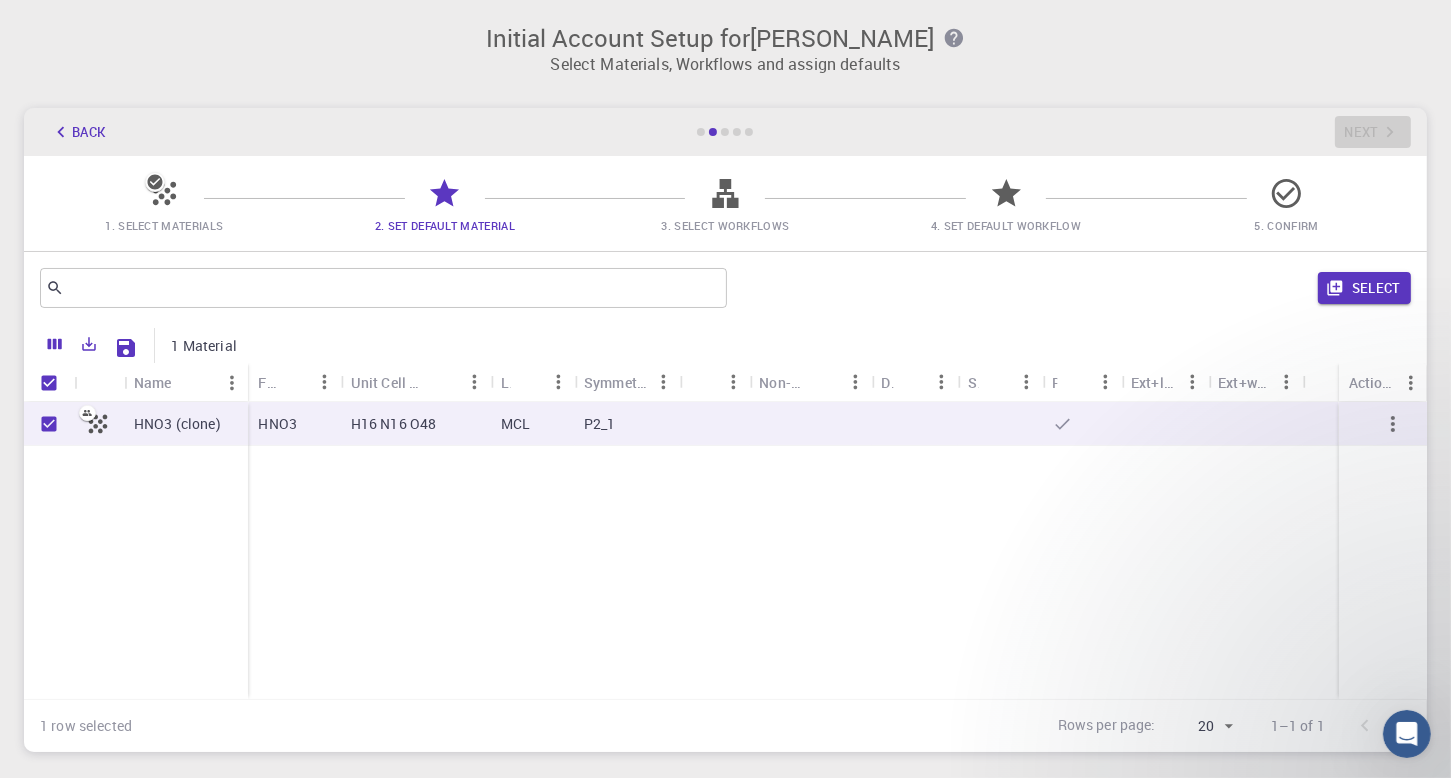 click on "H16 N16 O48" at bounding box center [416, 424] 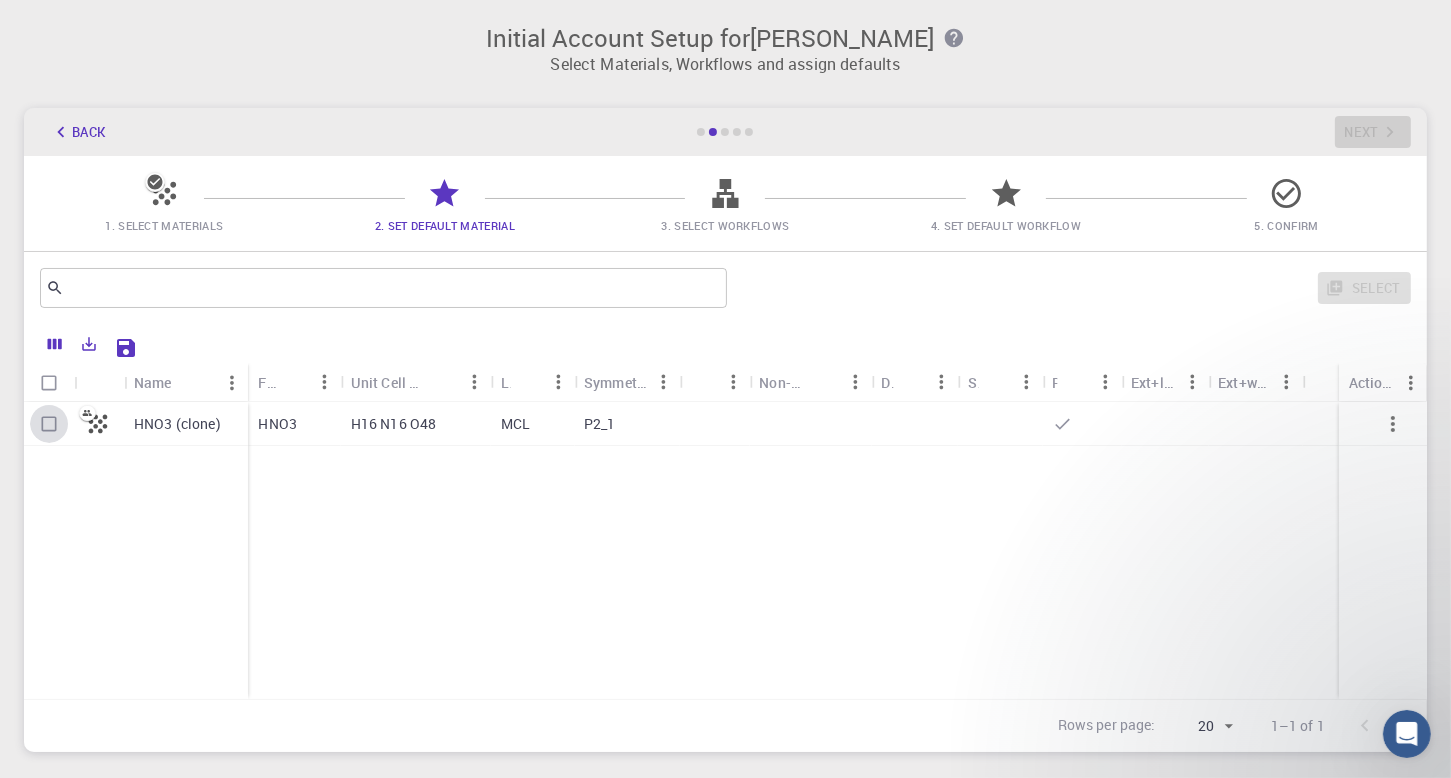 click at bounding box center (49, 424) 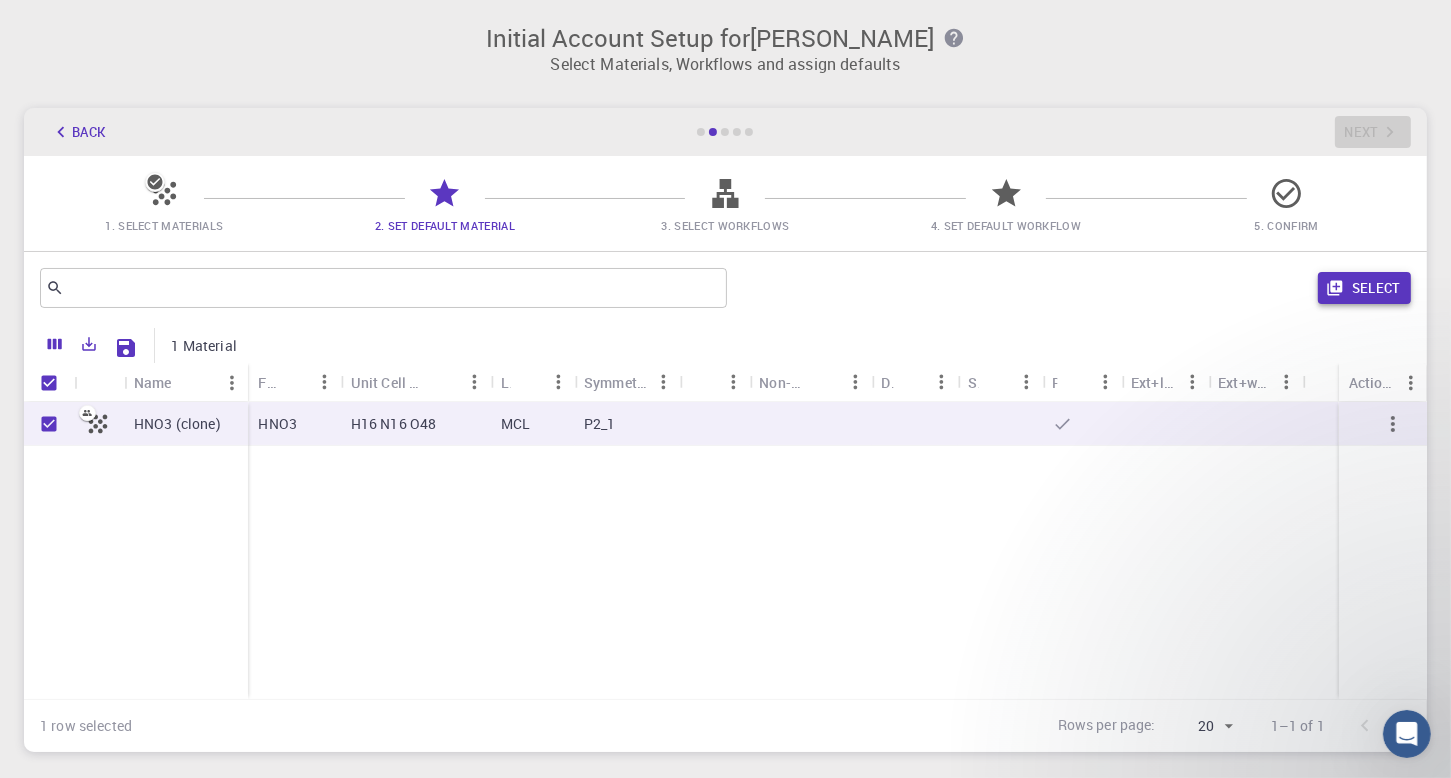 click on "Select" at bounding box center (1364, 288) 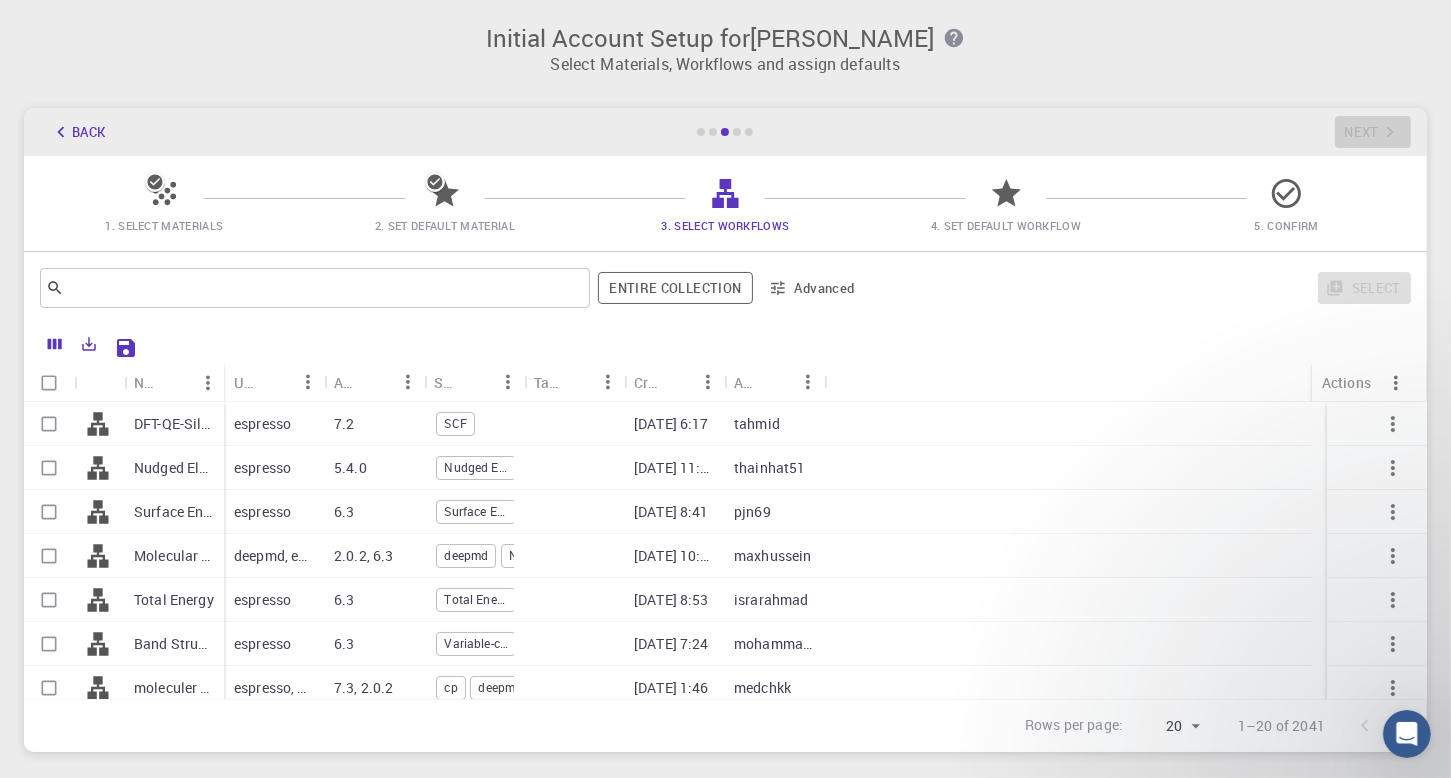 click on "Nudged Elastic Band (NEB)" at bounding box center [476, 468] 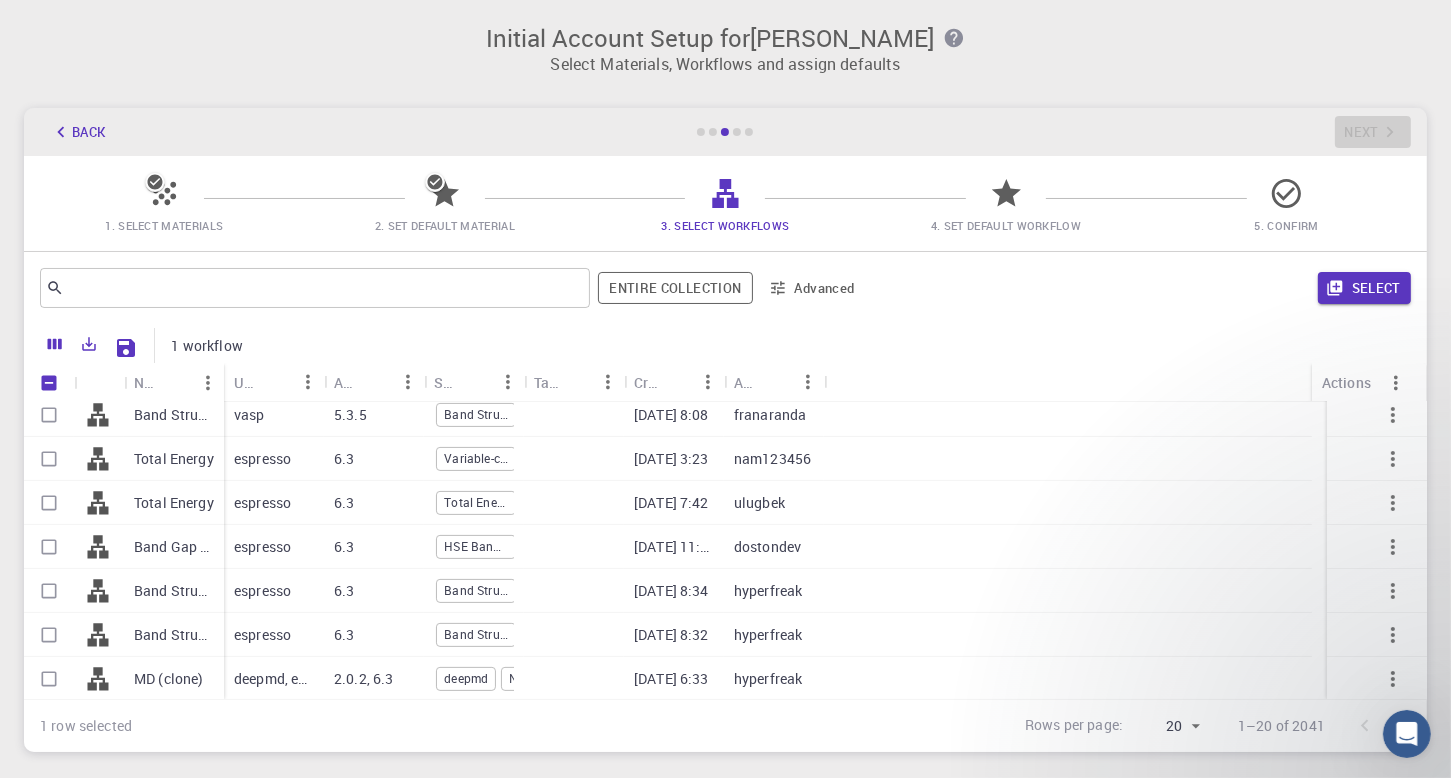 scroll, scrollTop: 582, scrollLeft: 0, axis: vertical 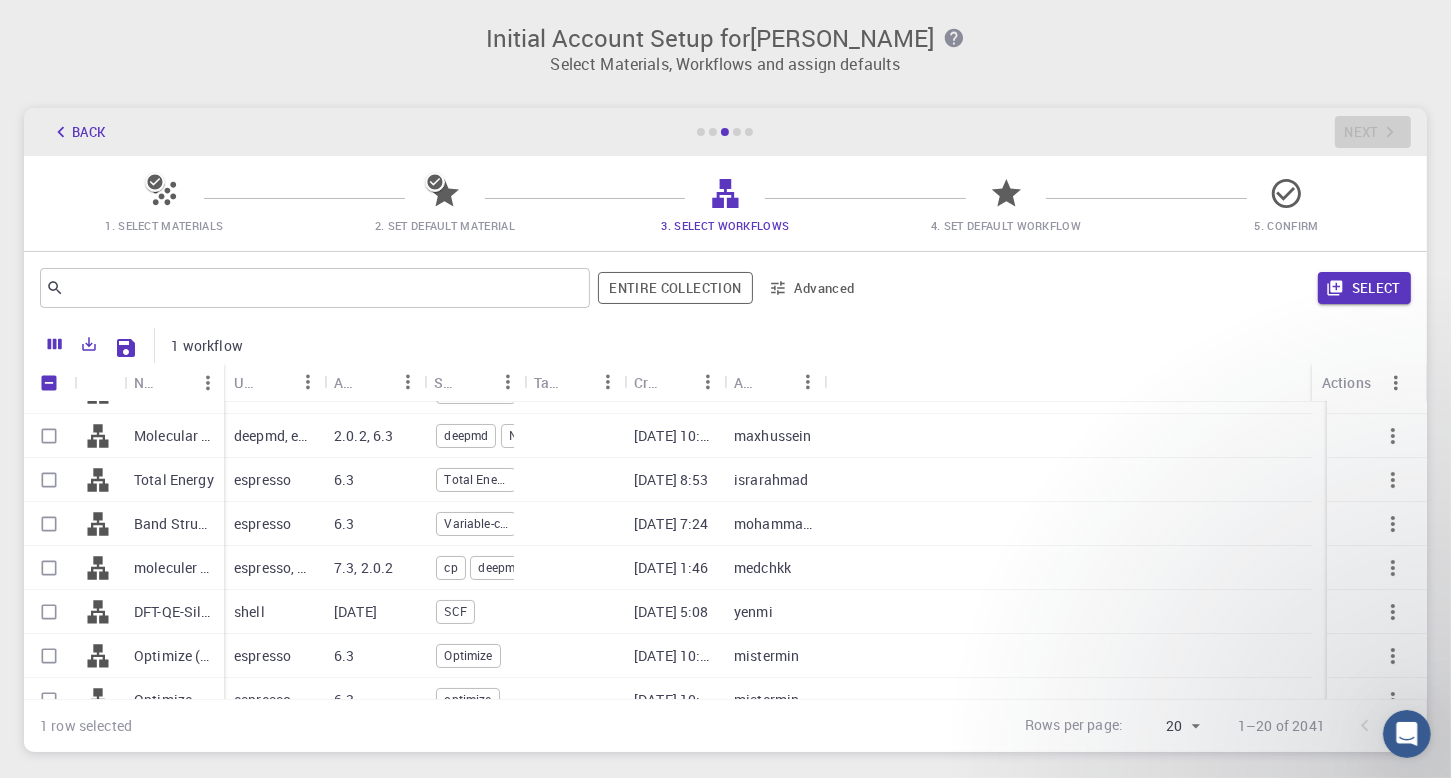 click on "espresso, deepmd" at bounding box center (274, 568) 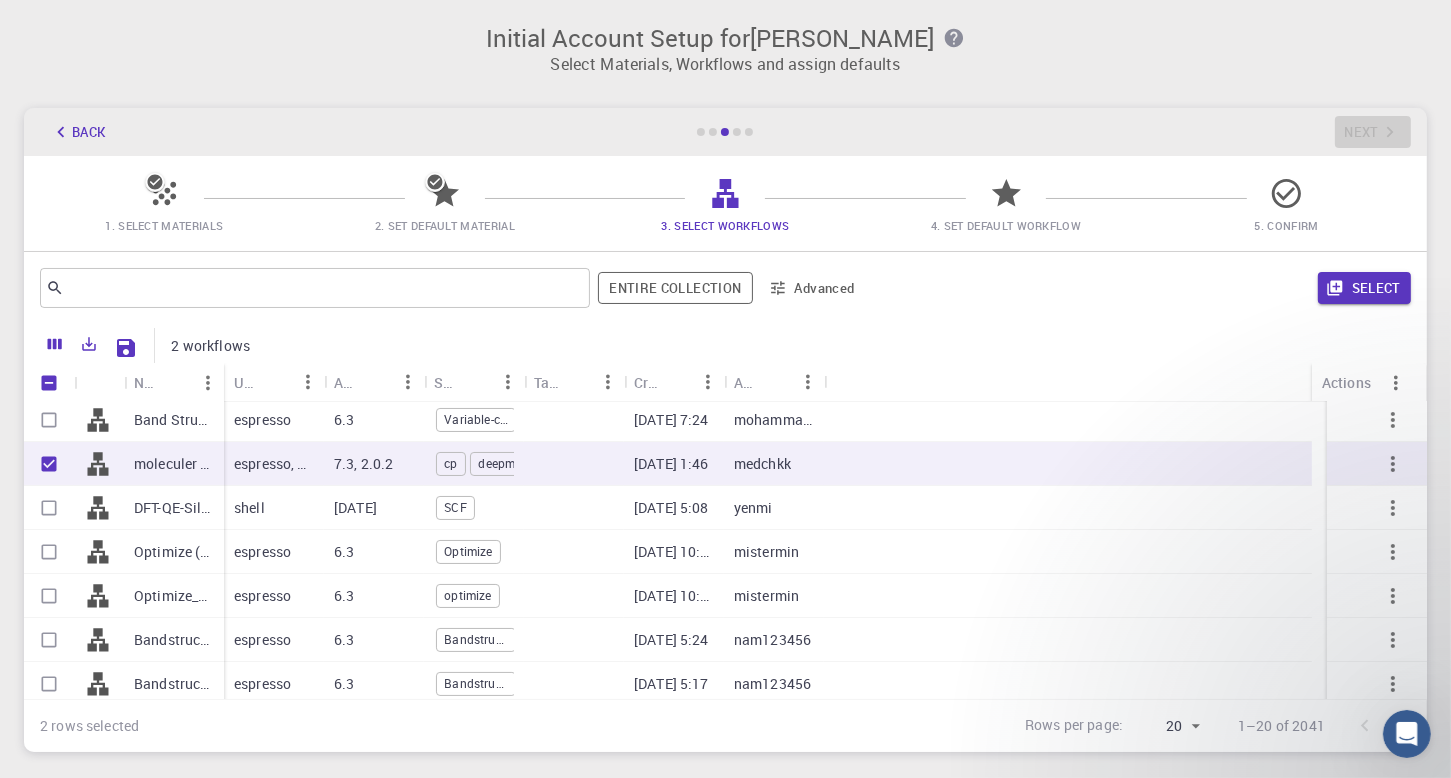 scroll, scrollTop: 240, scrollLeft: 0, axis: vertical 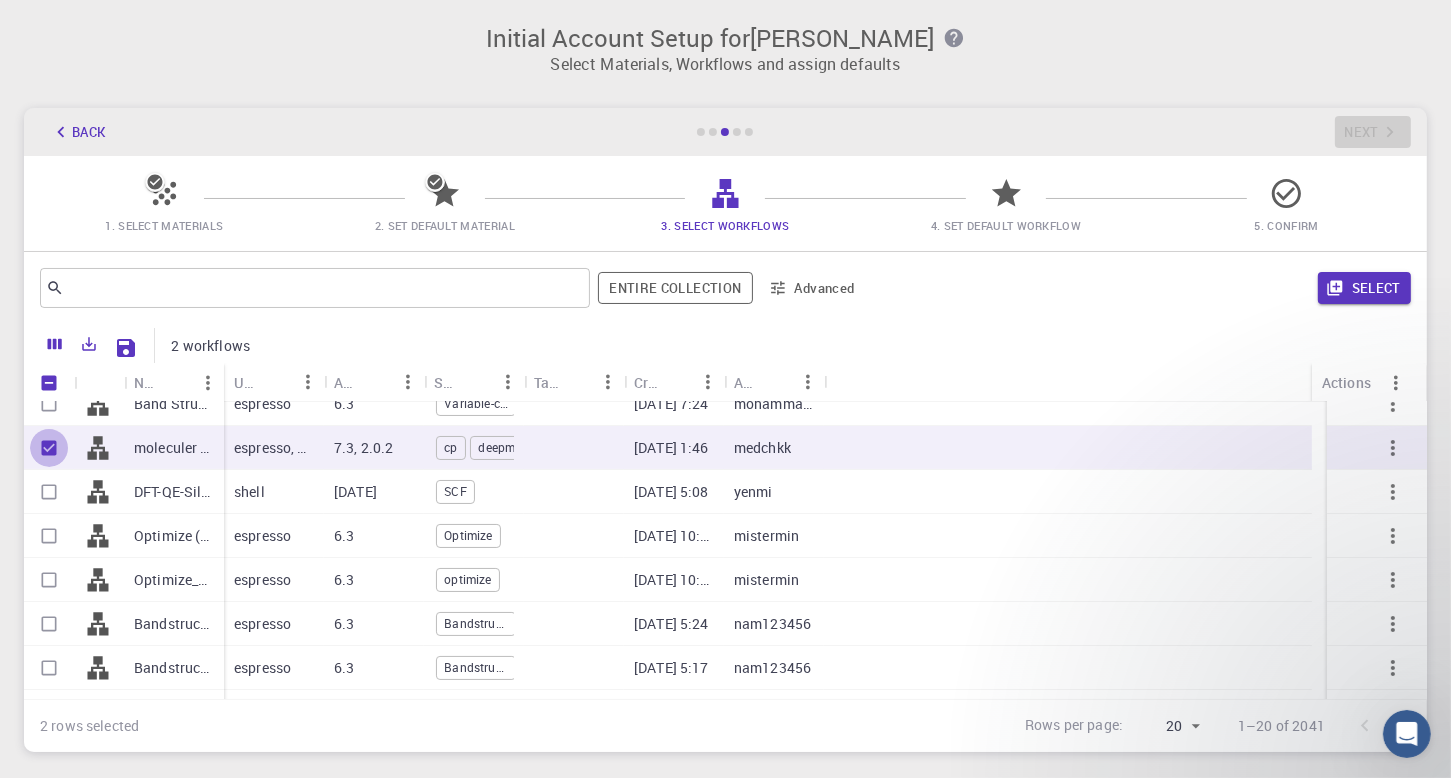 click at bounding box center [49, 448] 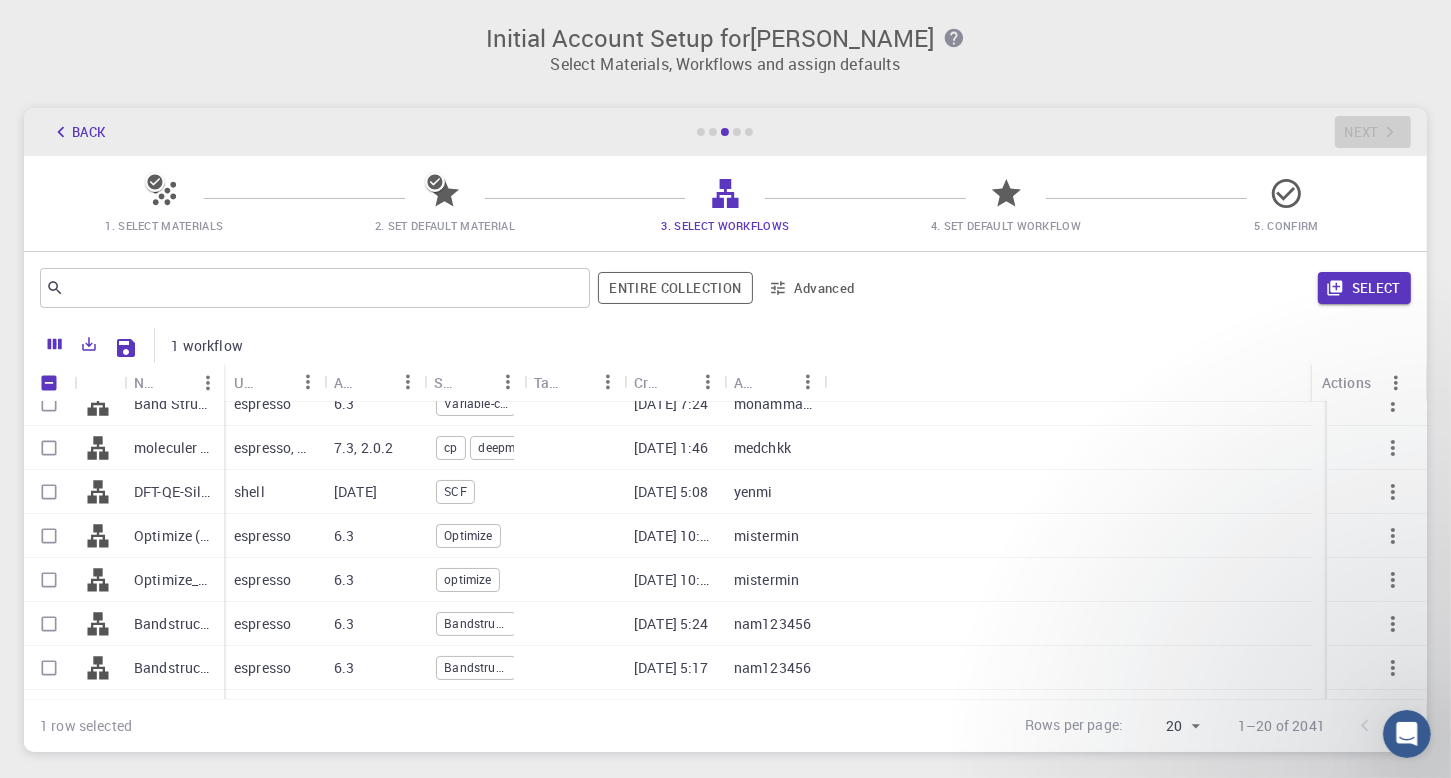 scroll, scrollTop: 360, scrollLeft: 0, axis: vertical 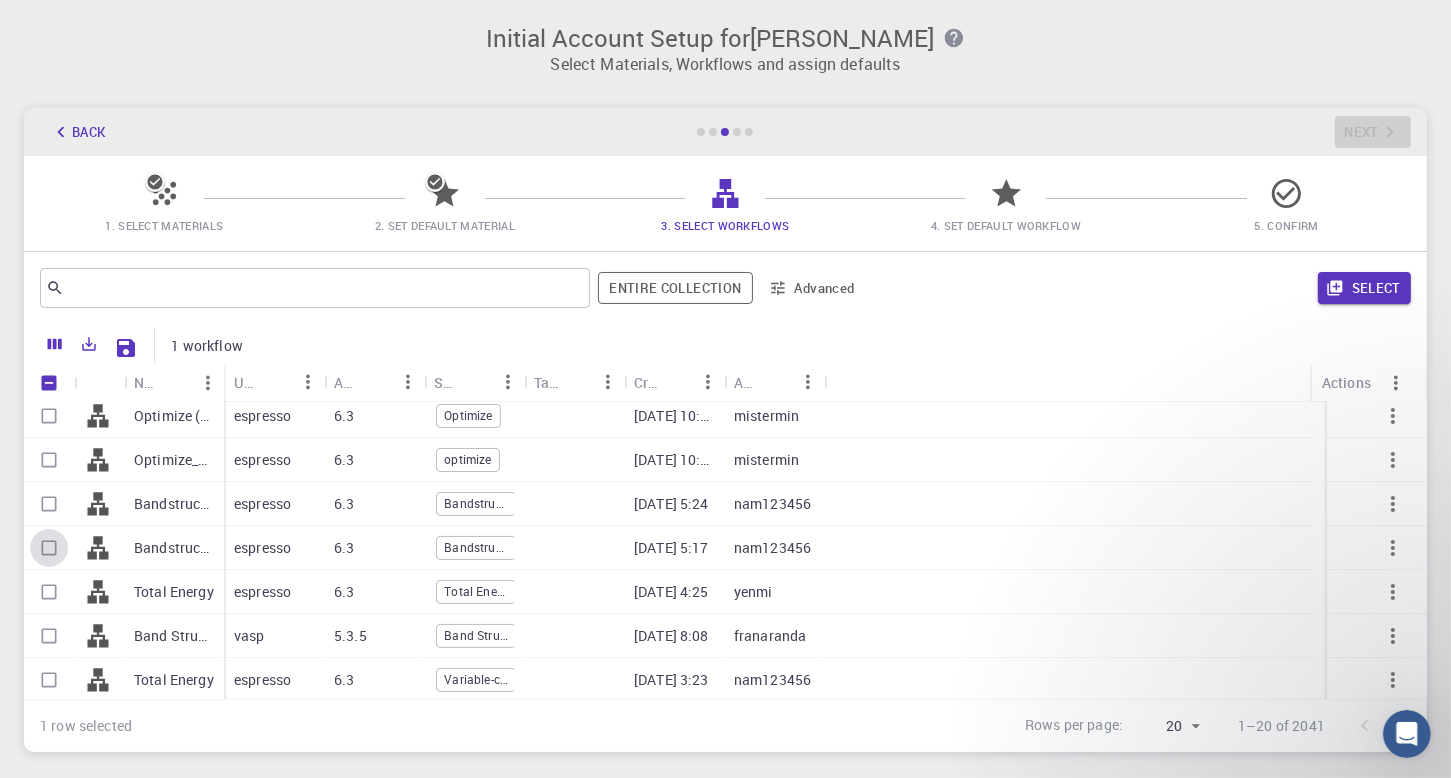 click at bounding box center [49, 548] 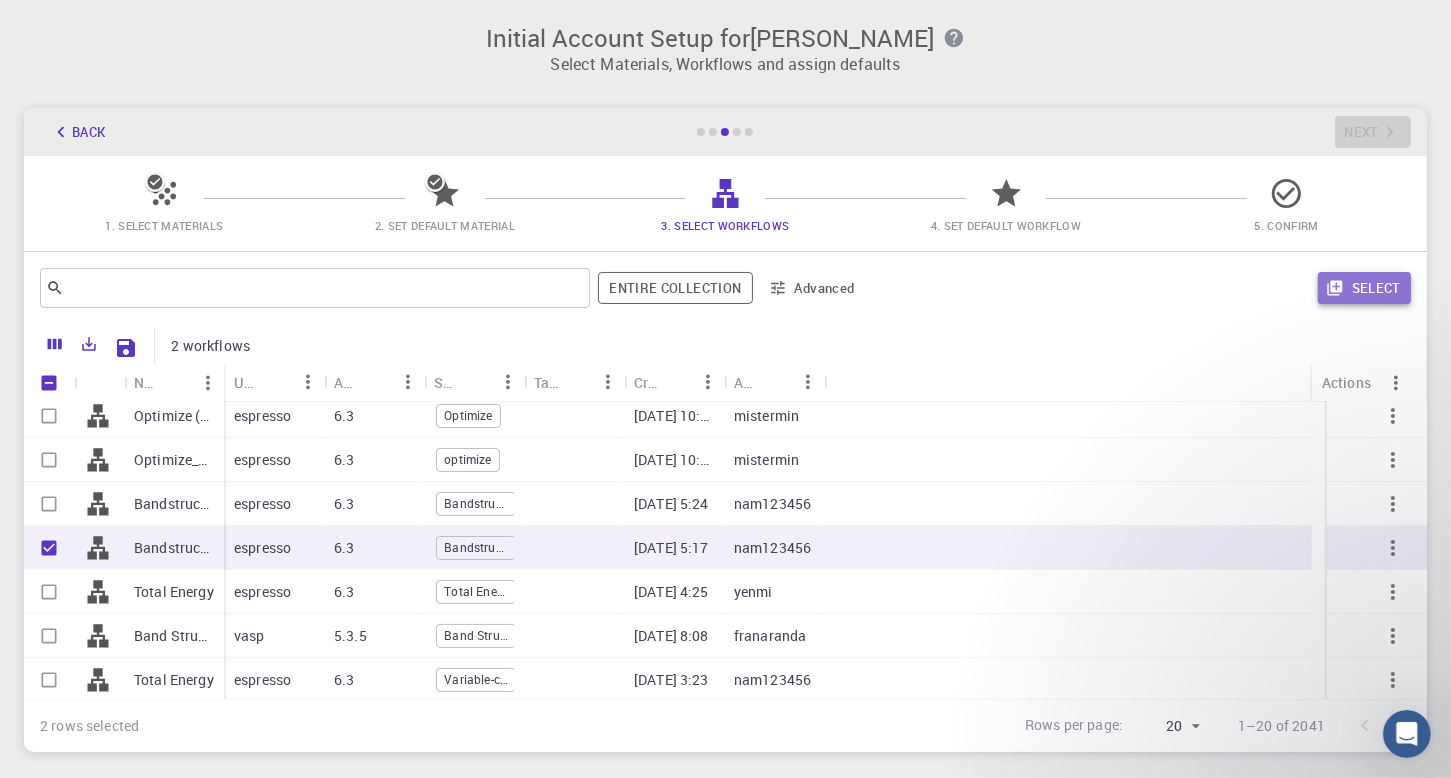 click on "Select" at bounding box center (1364, 288) 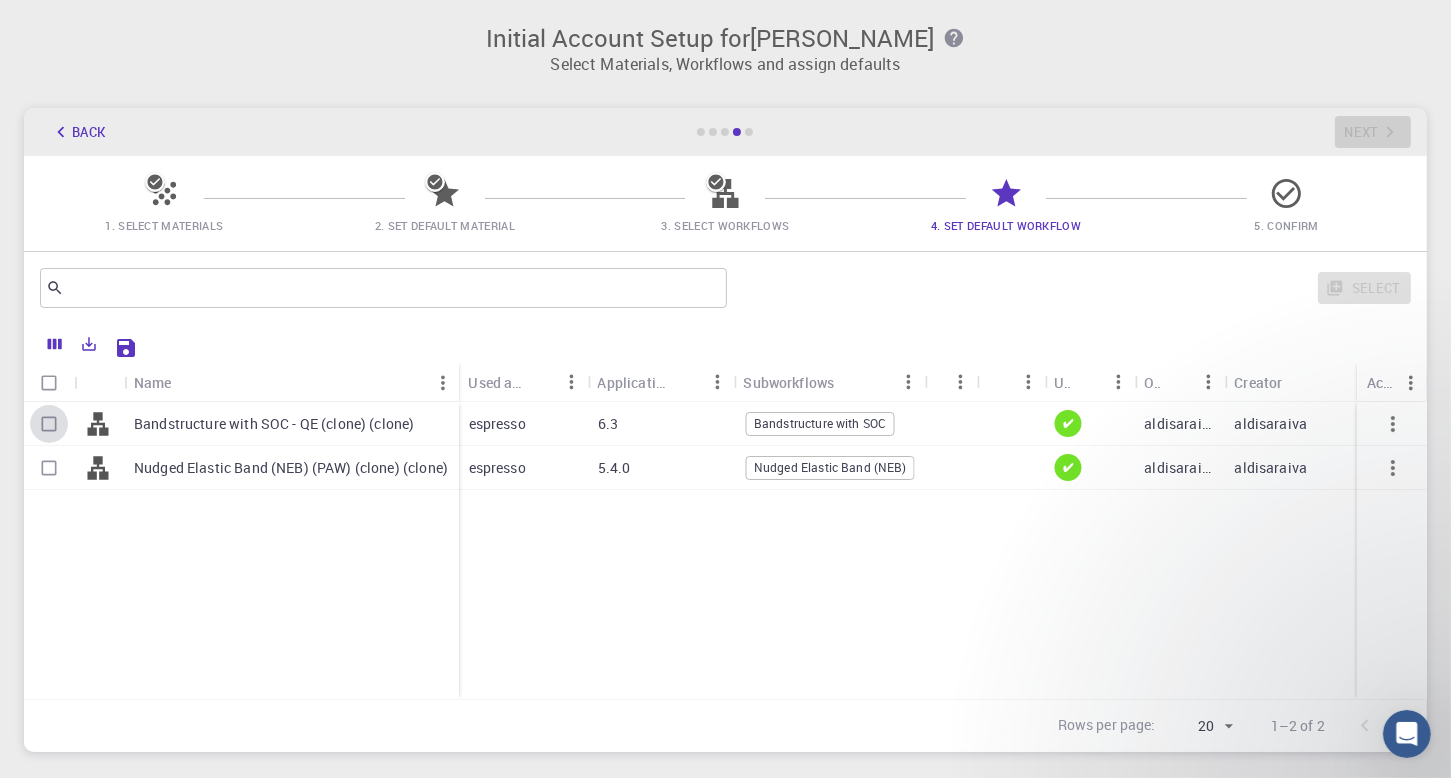 click at bounding box center (49, 424) 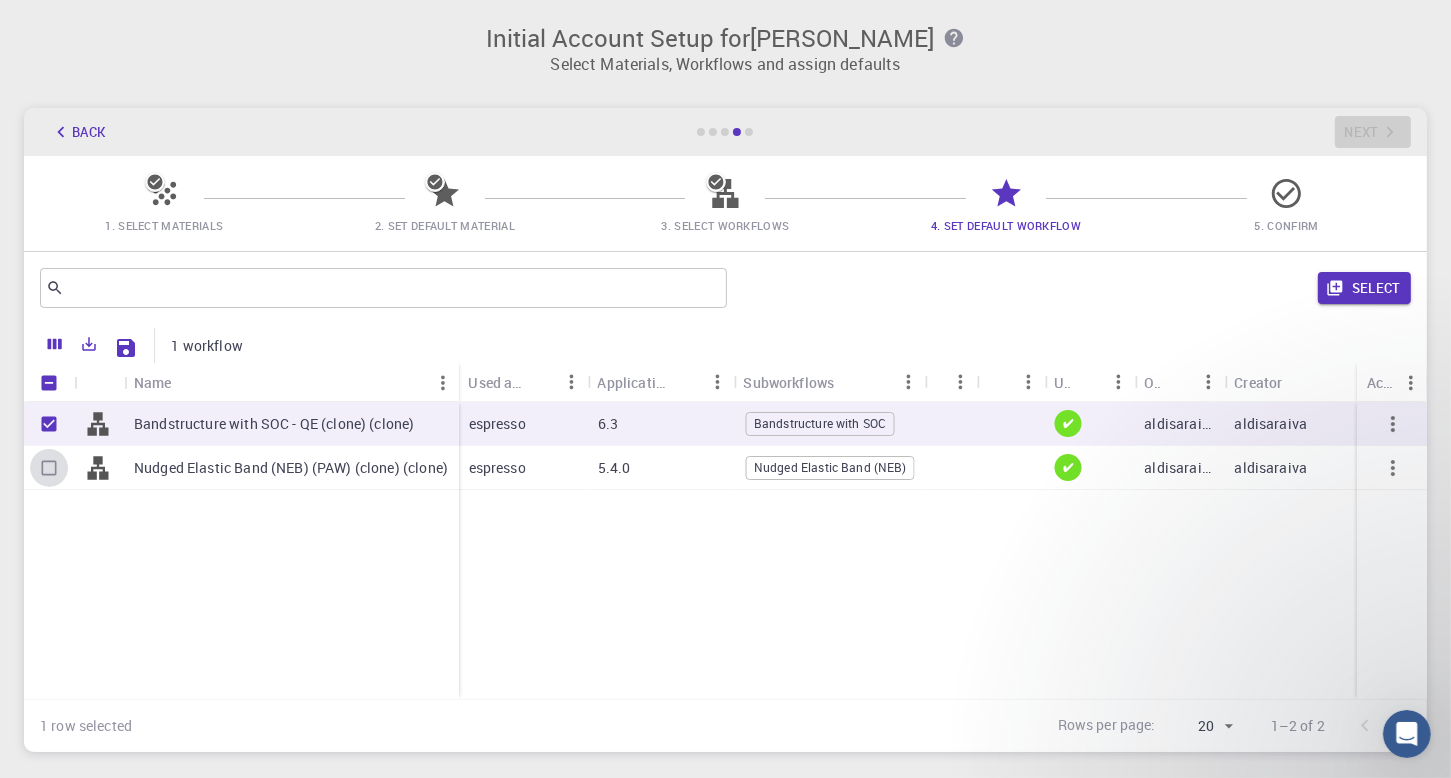 click at bounding box center (49, 468) 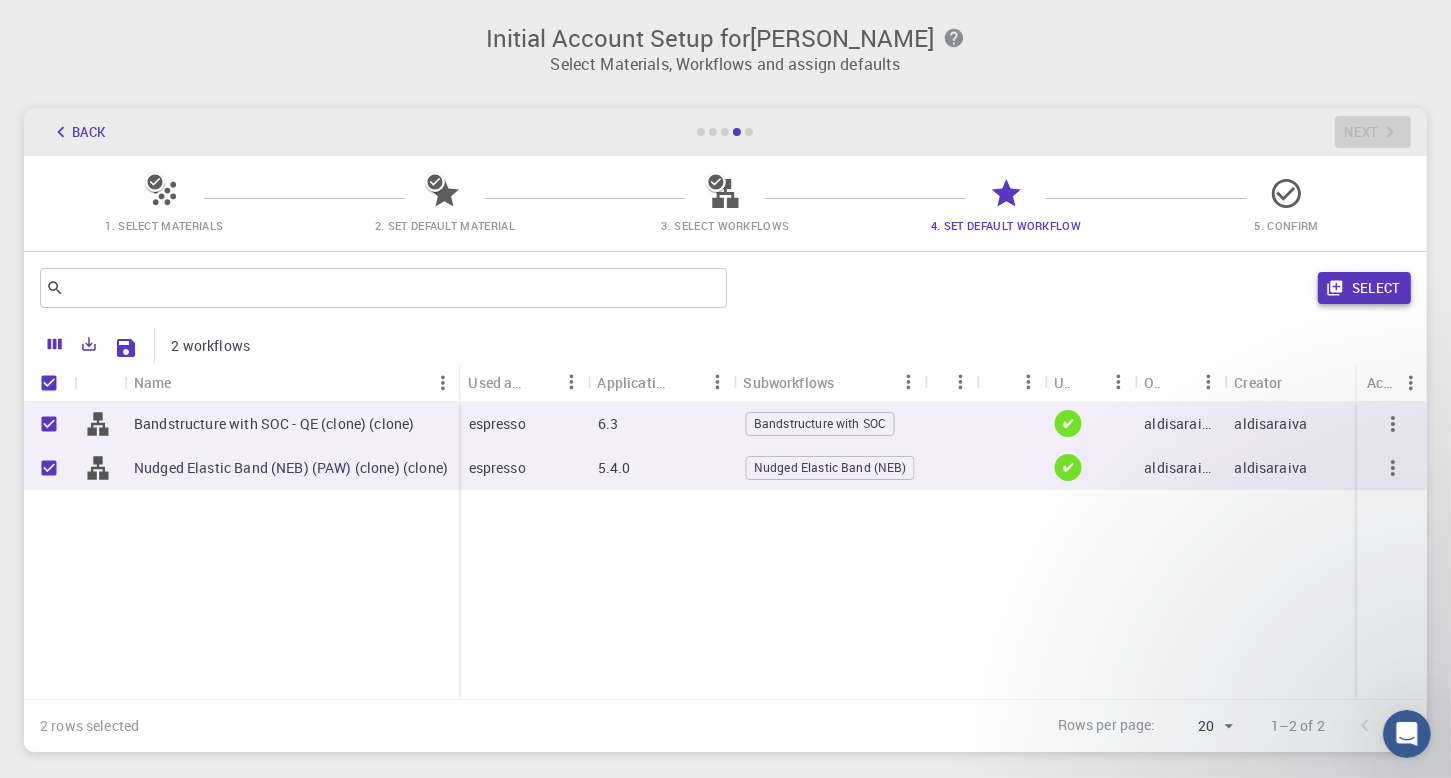 click on "Select" at bounding box center (1364, 288) 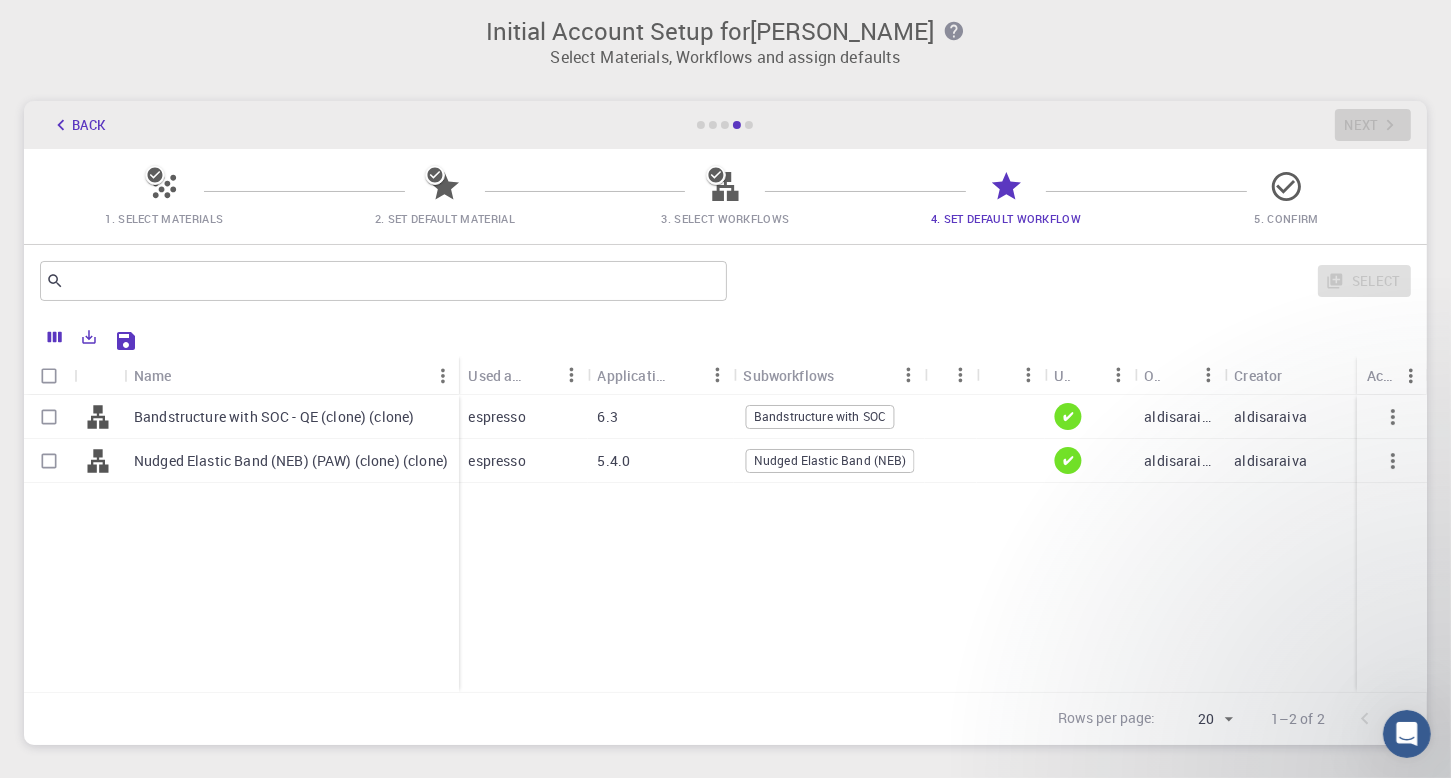scroll, scrollTop: 0, scrollLeft: 0, axis: both 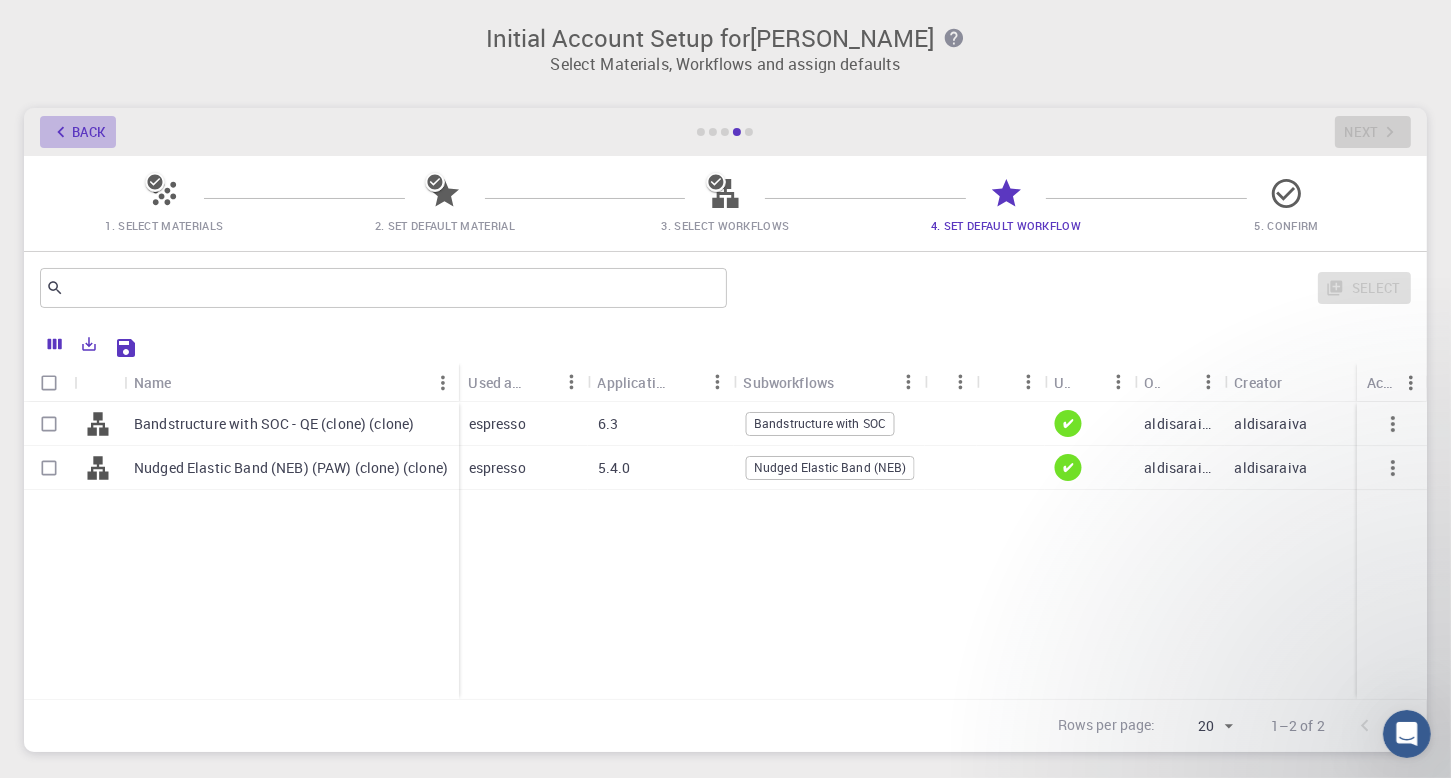 click on "Back" at bounding box center (78, 132) 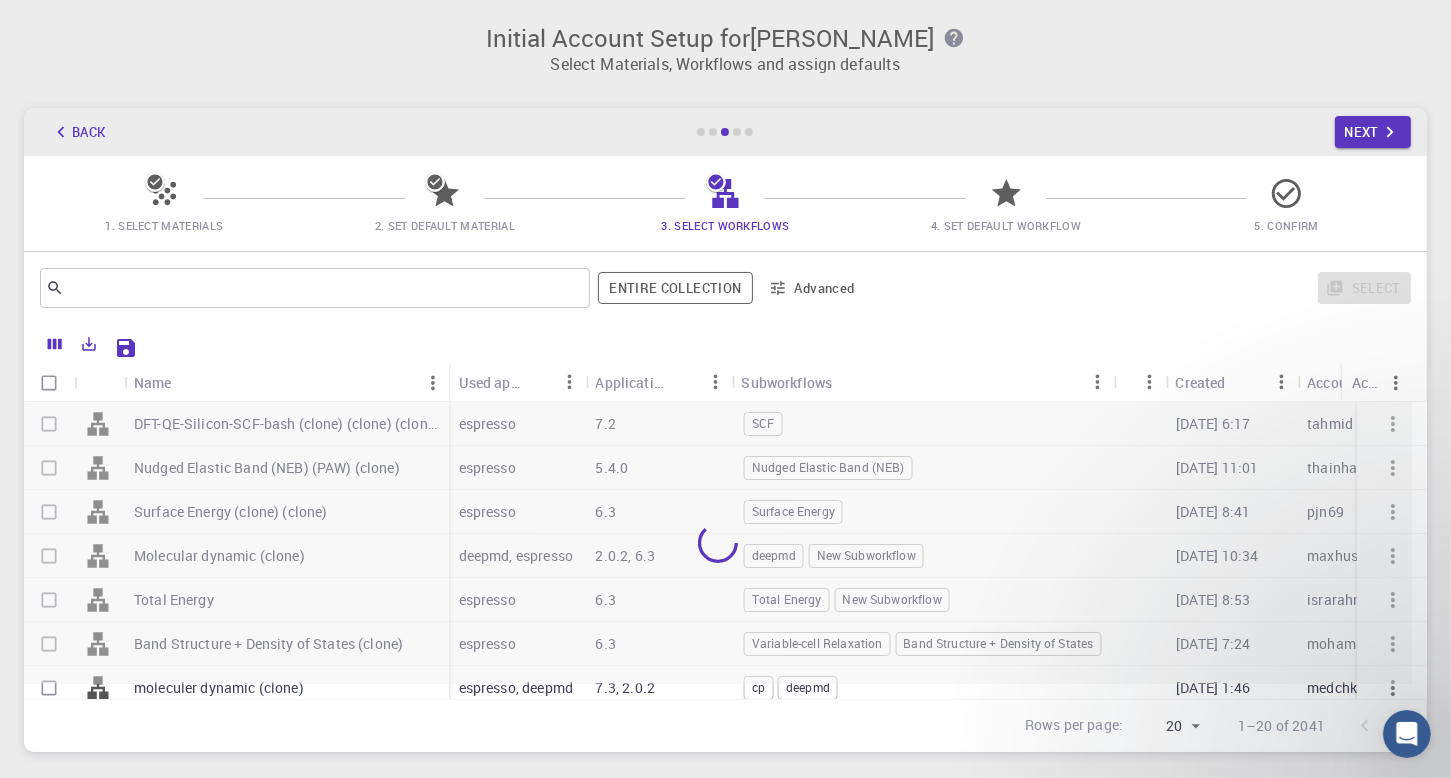 click on "Back" at bounding box center [78, 132] 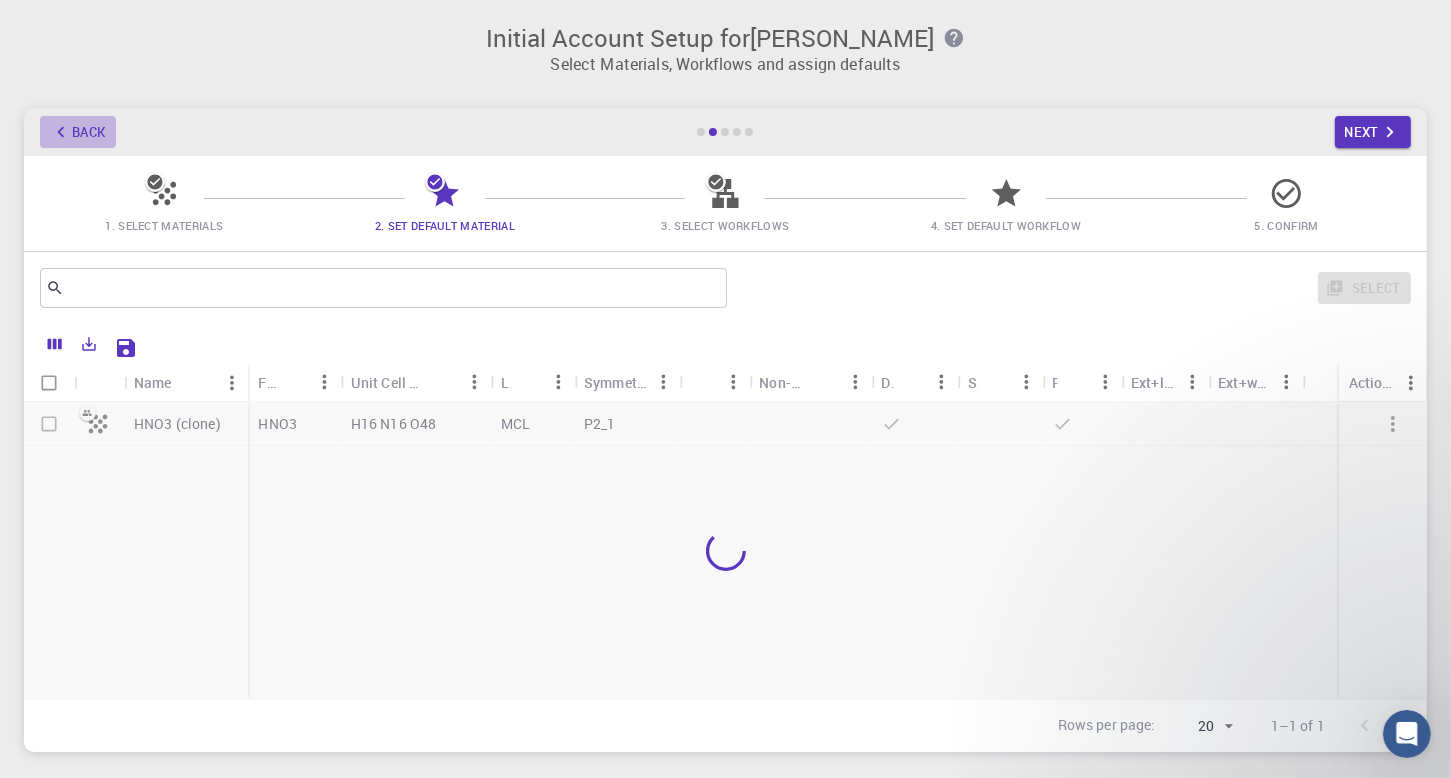 click on "Back" at bounding box center (78, 132) 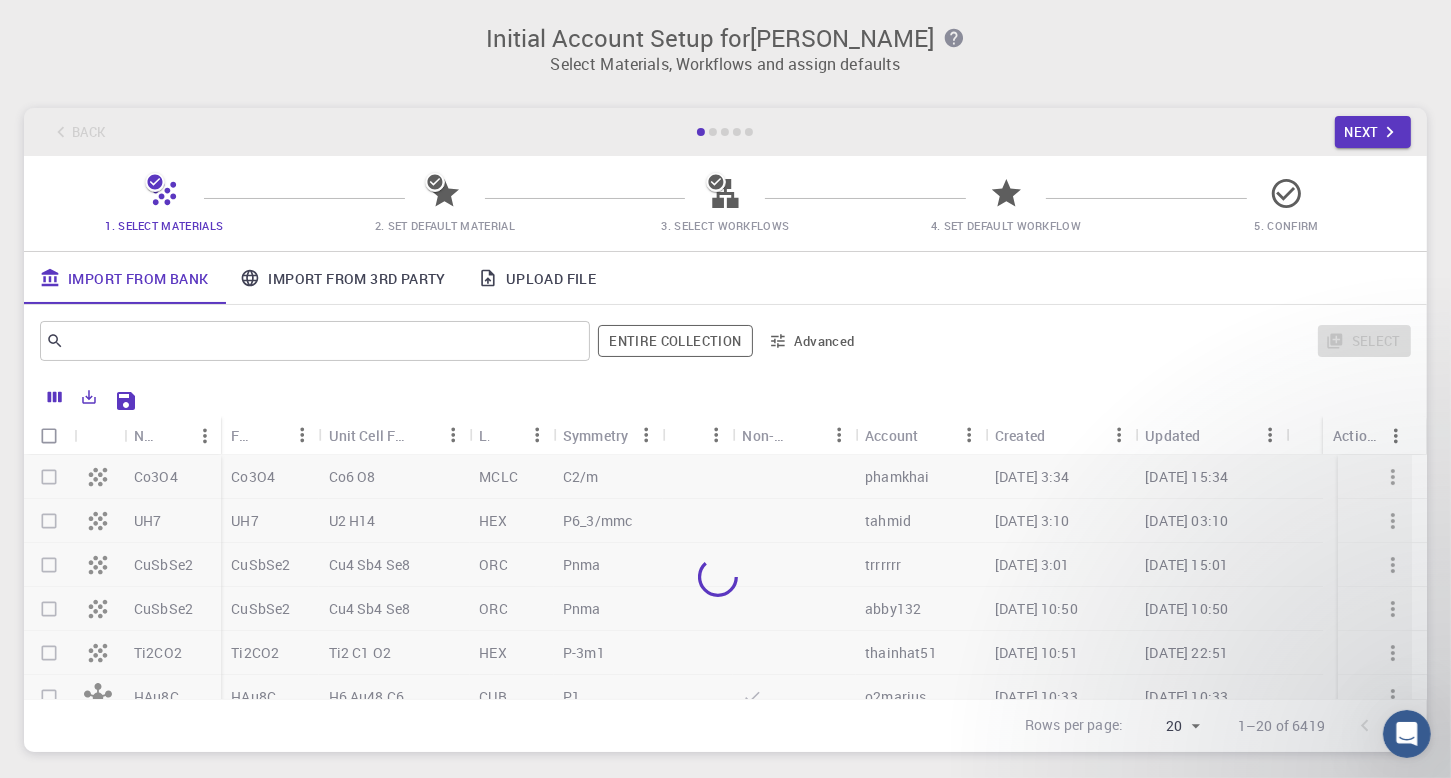 click on "Back Next" at bounding box center [725, 132] 